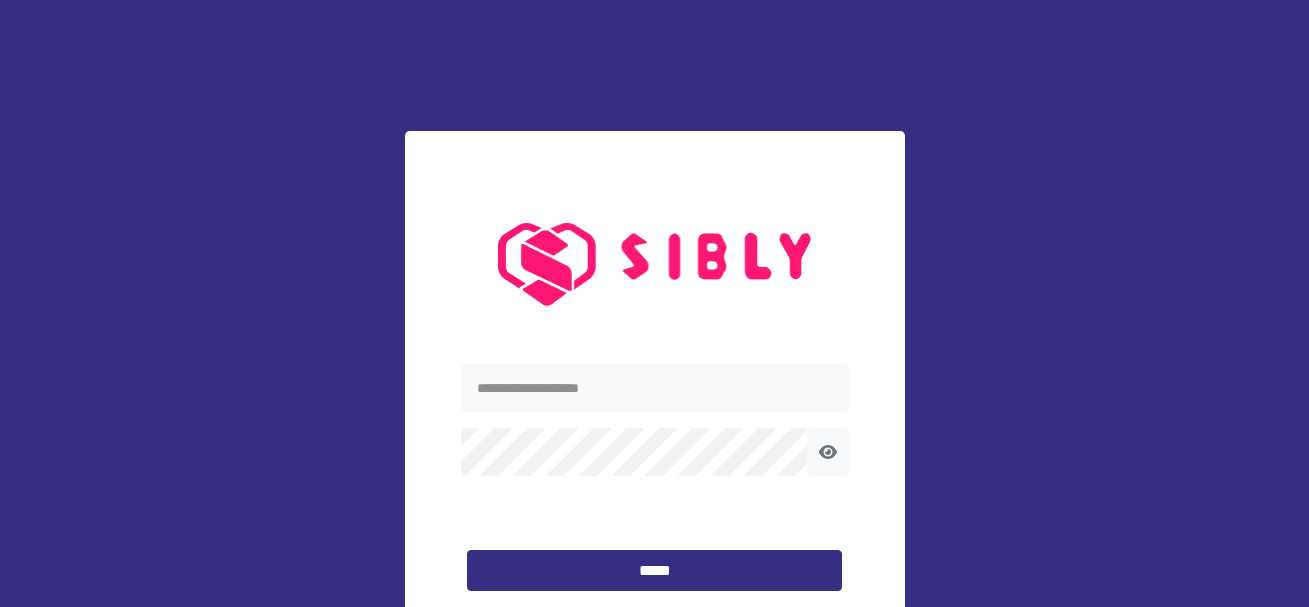 scroll, scrollTop: 0, scrollLeft: 0, axis: both 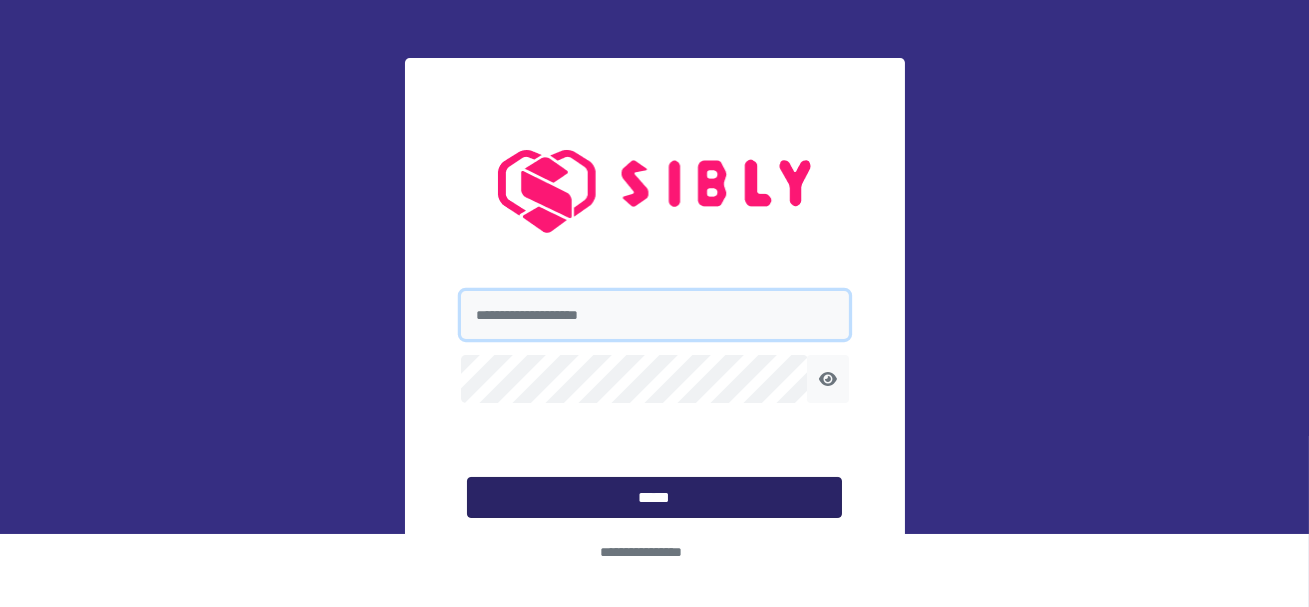 type on "**********" 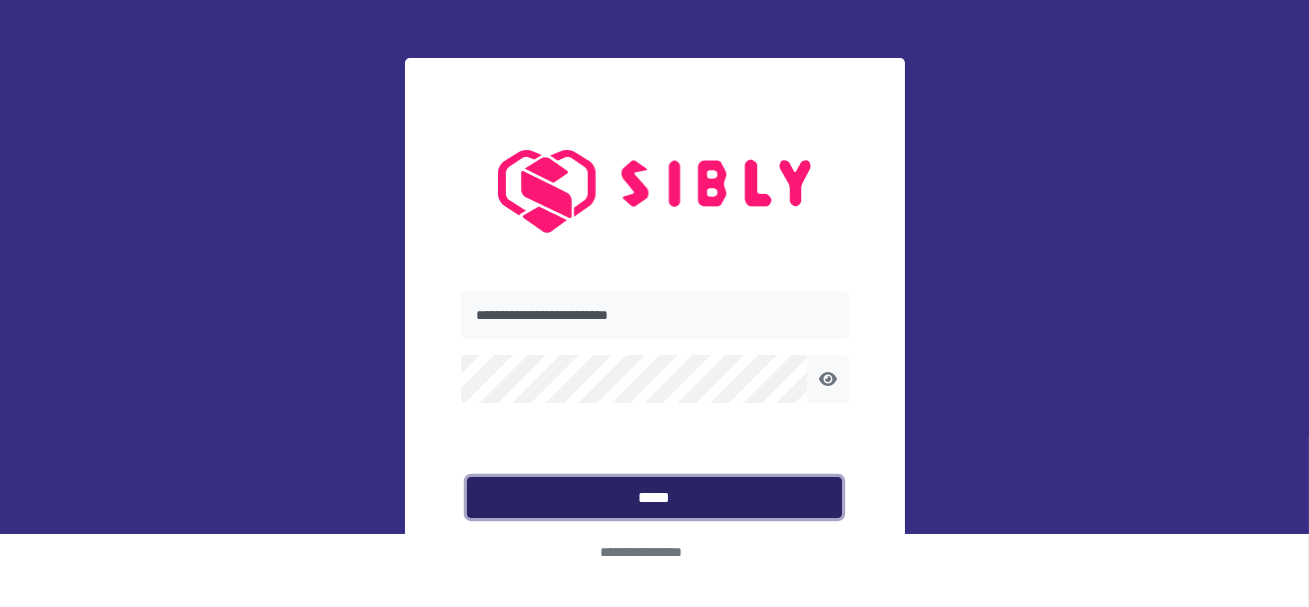 click on "*****" at bounding box center [654, 498] 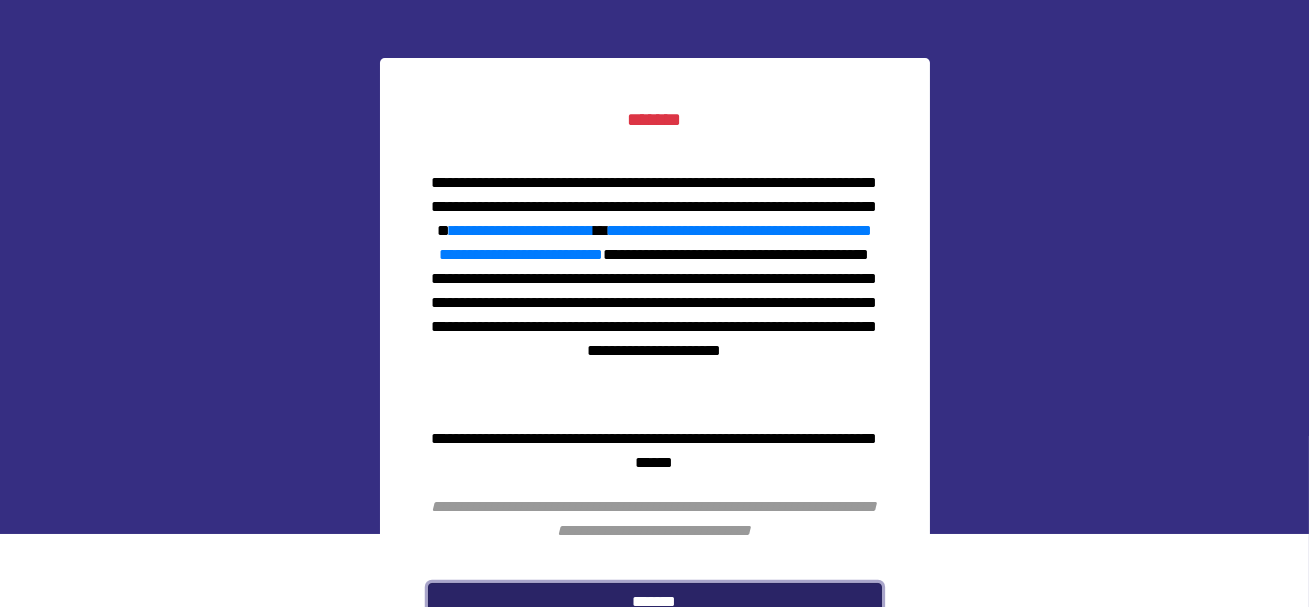click on "*******" at bounding box center [655, 602] 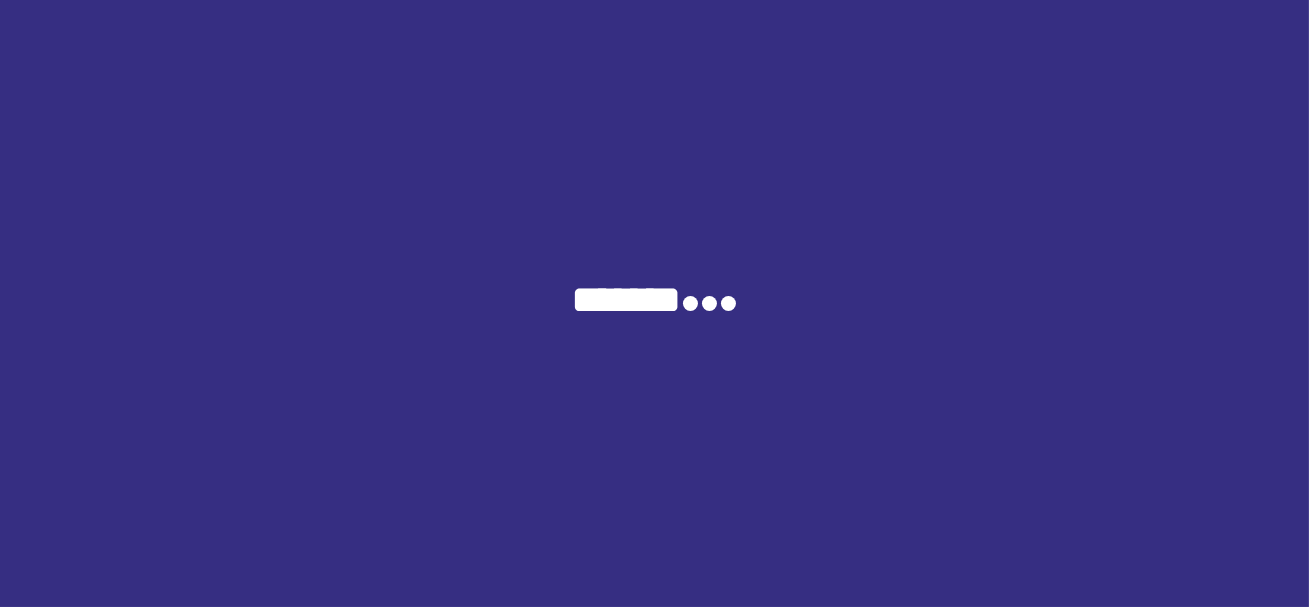 scroll, scrollTop: 0, scrollLeft: 0, axis: both 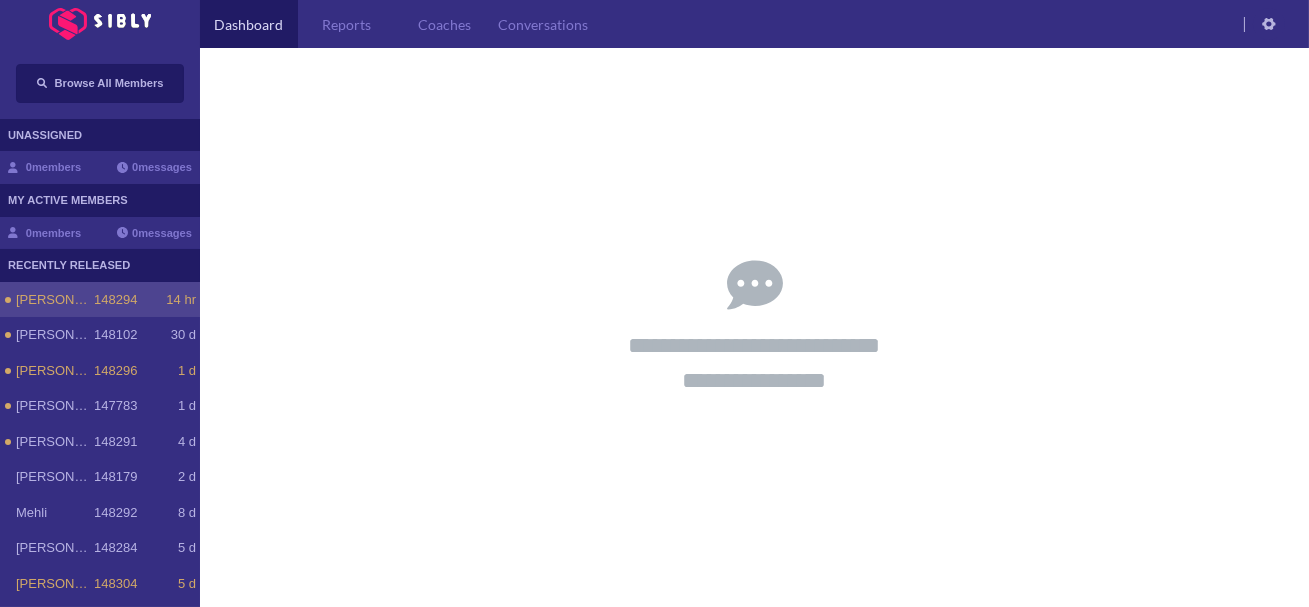 click on "148294" at bounding box center (115, 300) 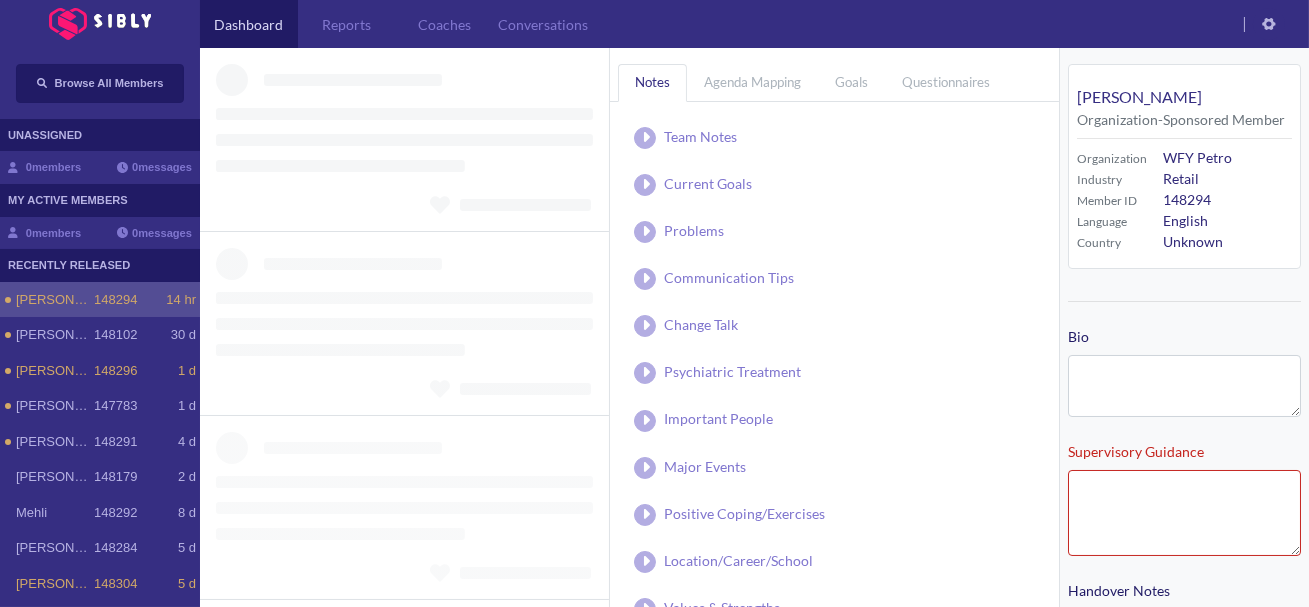 type on "**********" 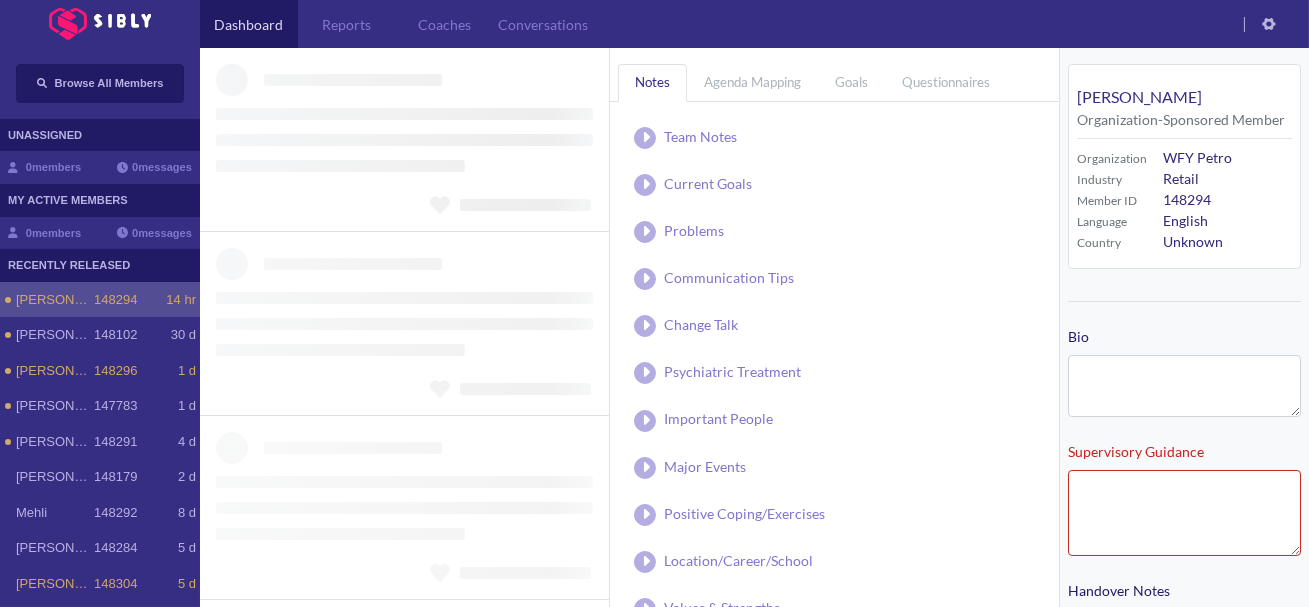type on "**********" 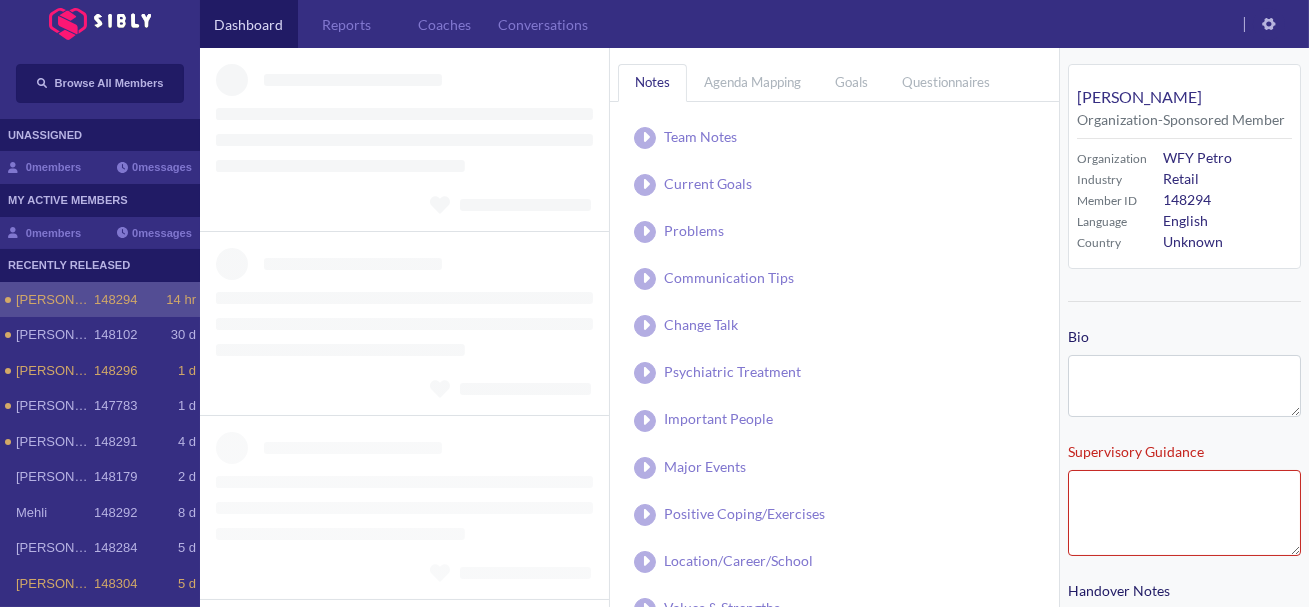 type on "**********" 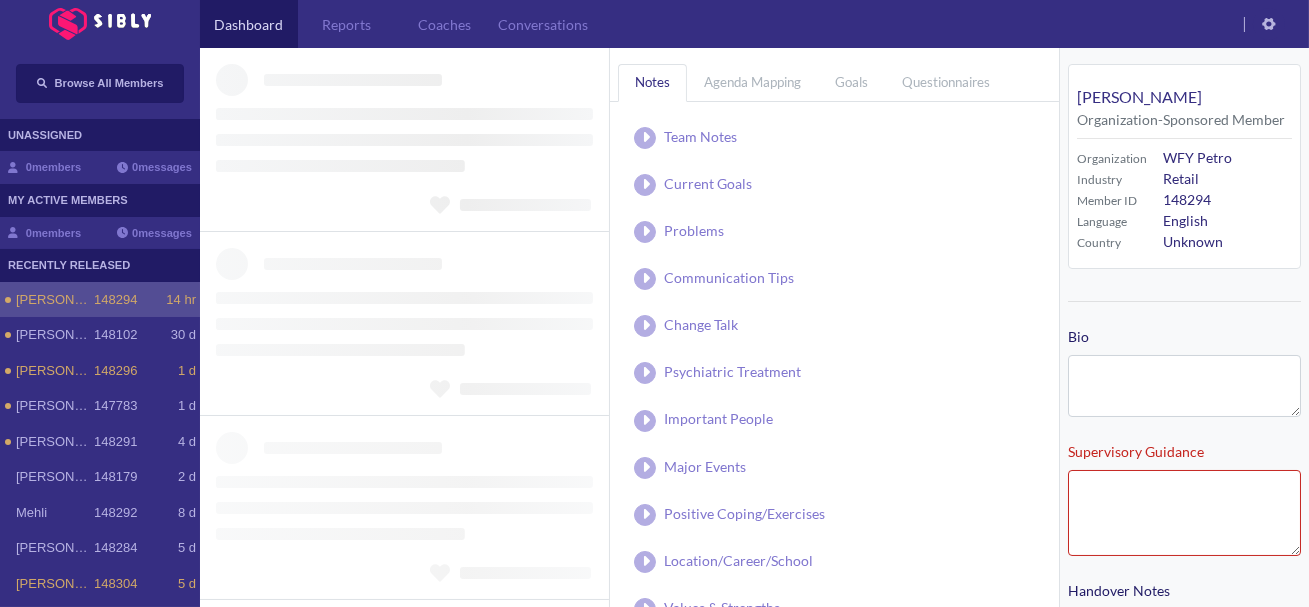 type on "**********" 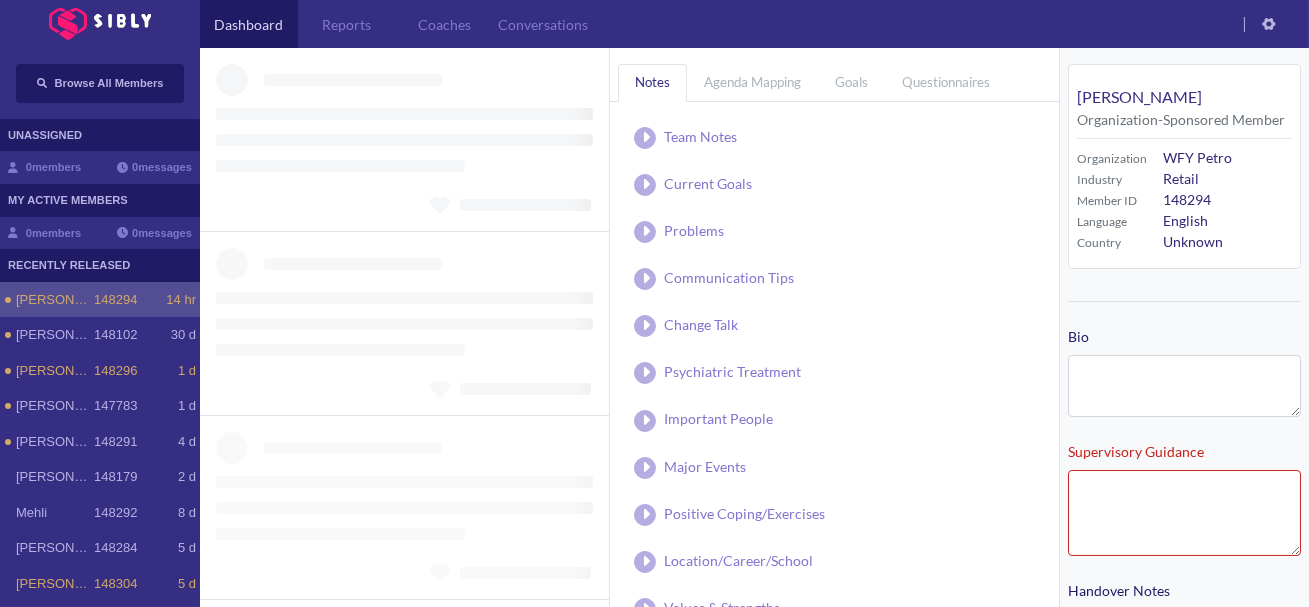 type on "**********" 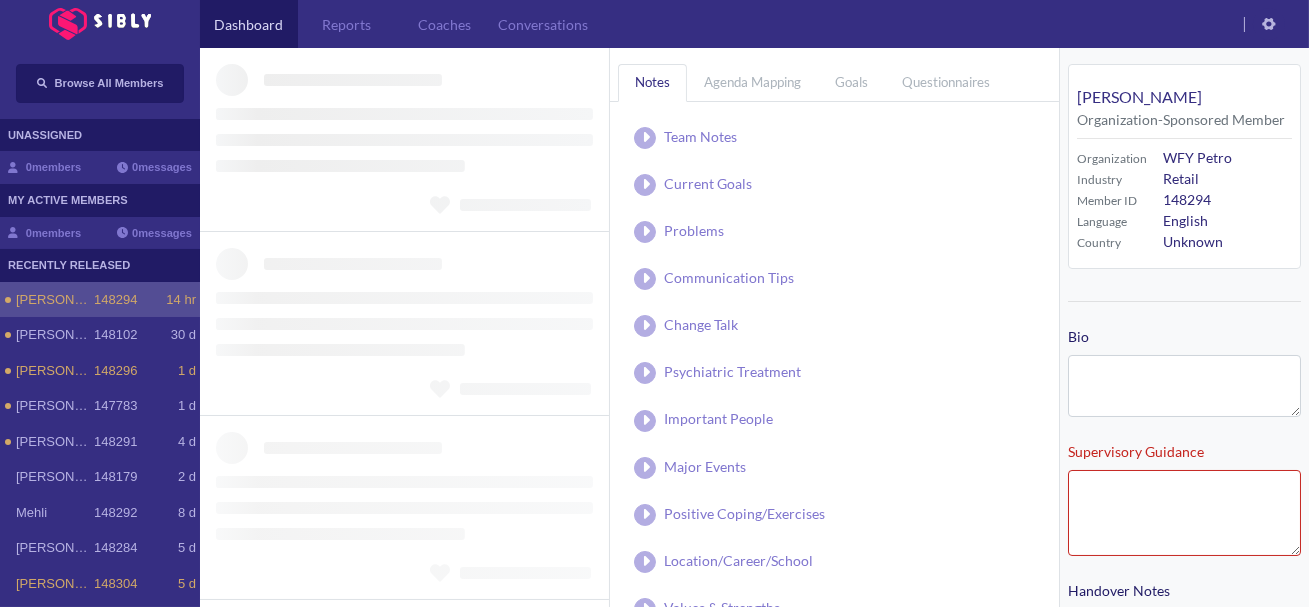 type on "**********" 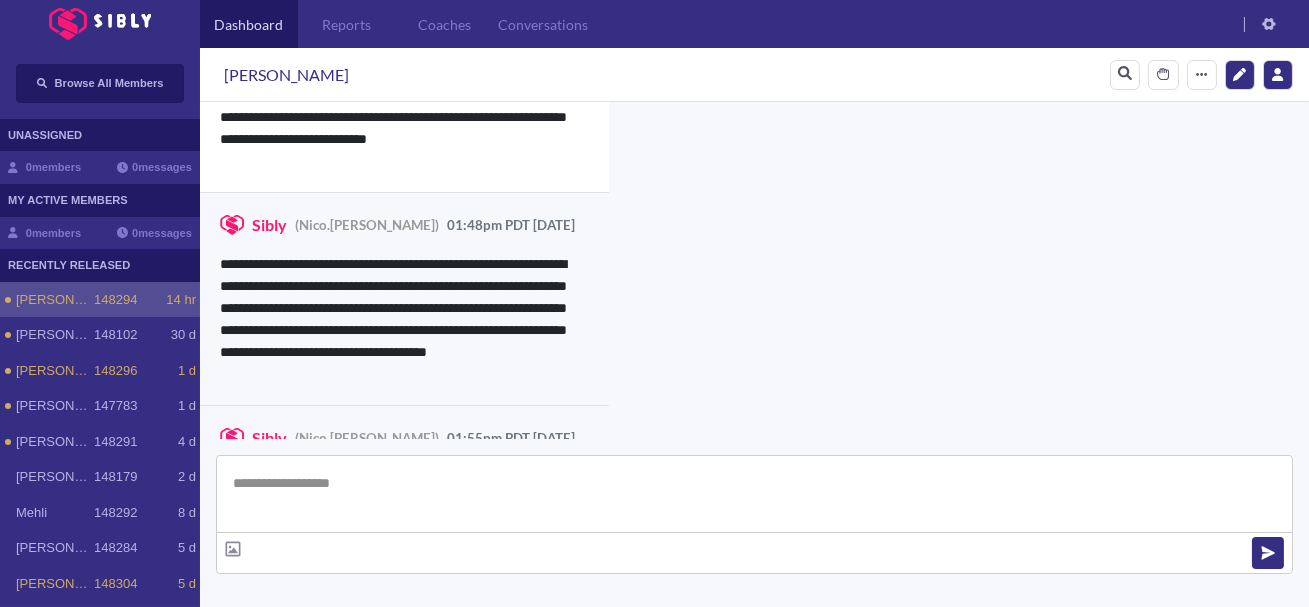 scroll, scrollTop: 2832, scrollLeft: 0, axis: vertical 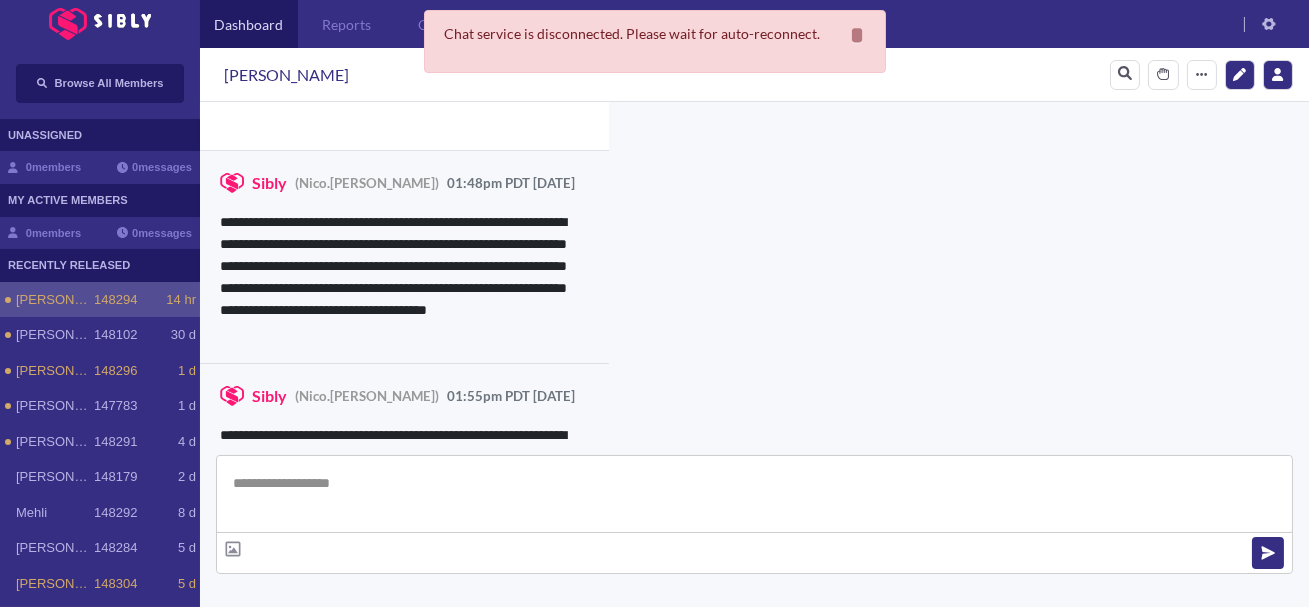 click on "Sibly ([PERSON_NAME].[PERSON_NAME]) 01:55pm PDT [DATE]" at bounding box center [397, 396] 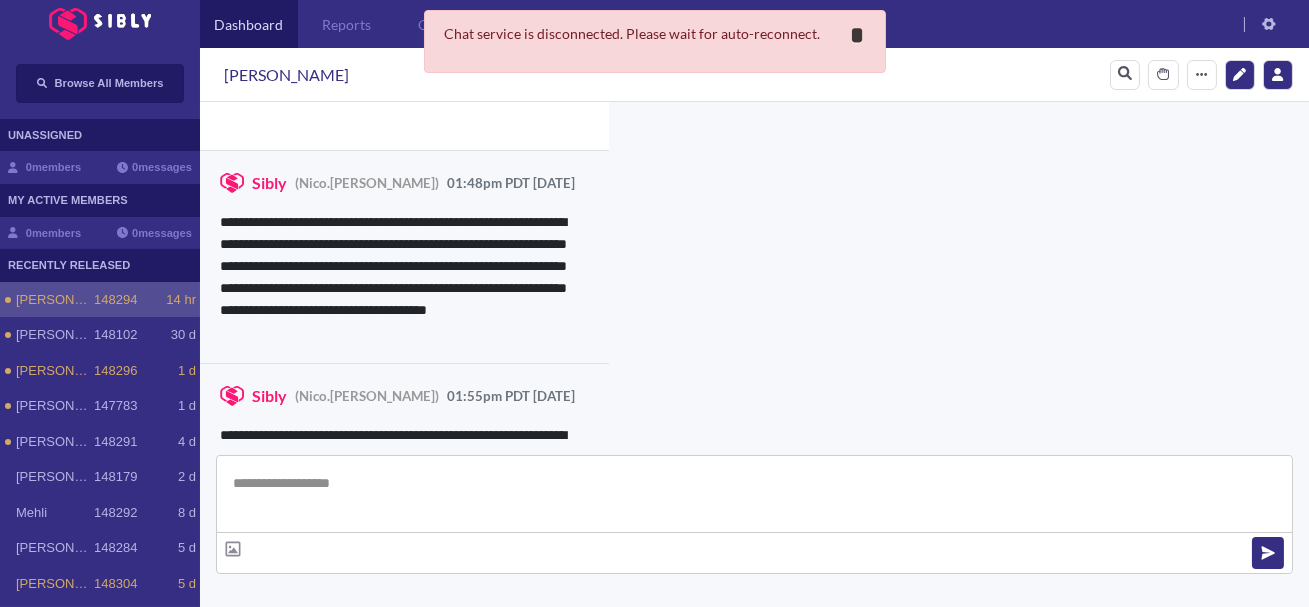 click on "*" at bounding box center (858, 35) 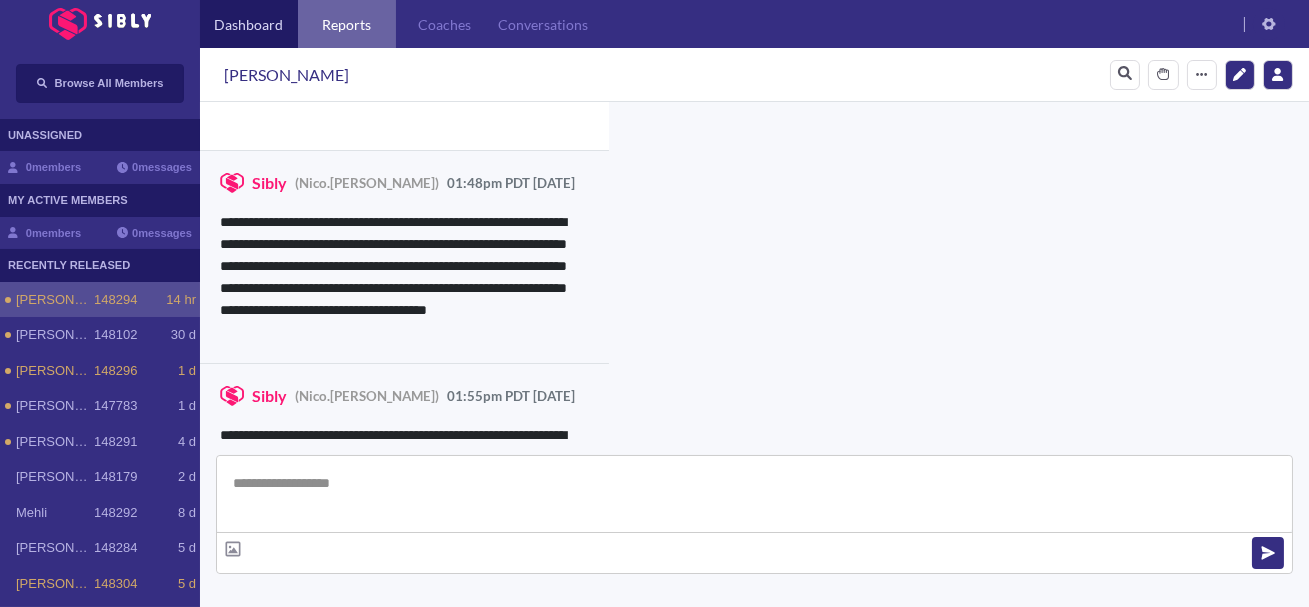 click on "Reports" at bounding box center [347, 24] 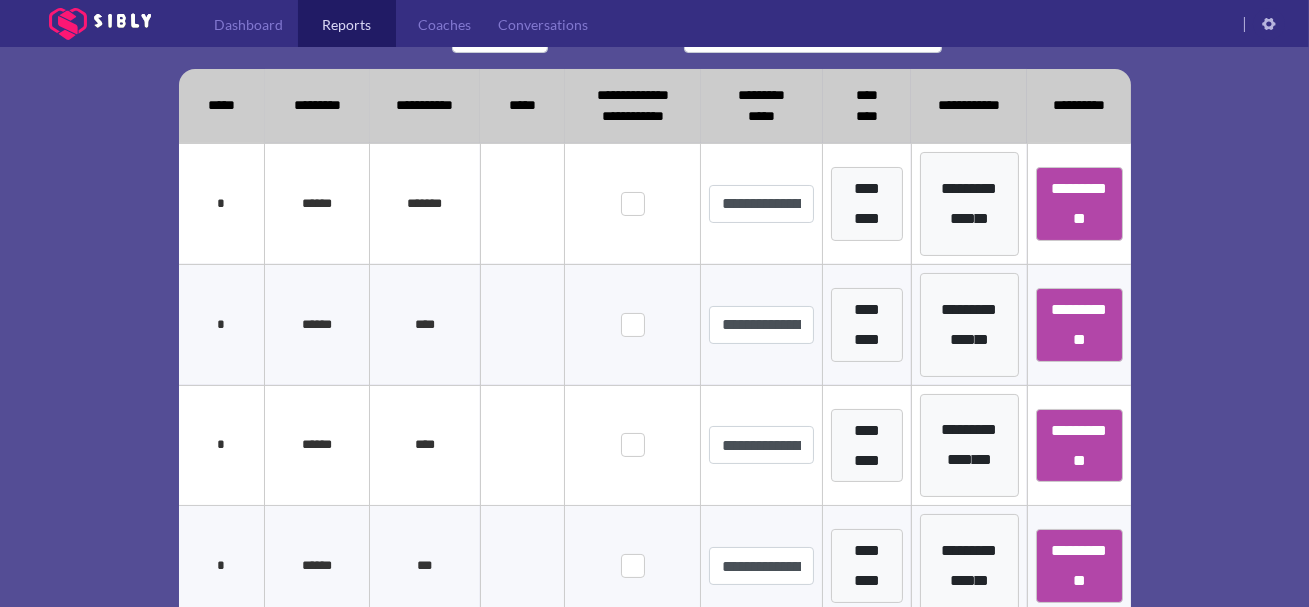 scroll, scrollTop: 502, scrollLeft: 0, axis: vertical 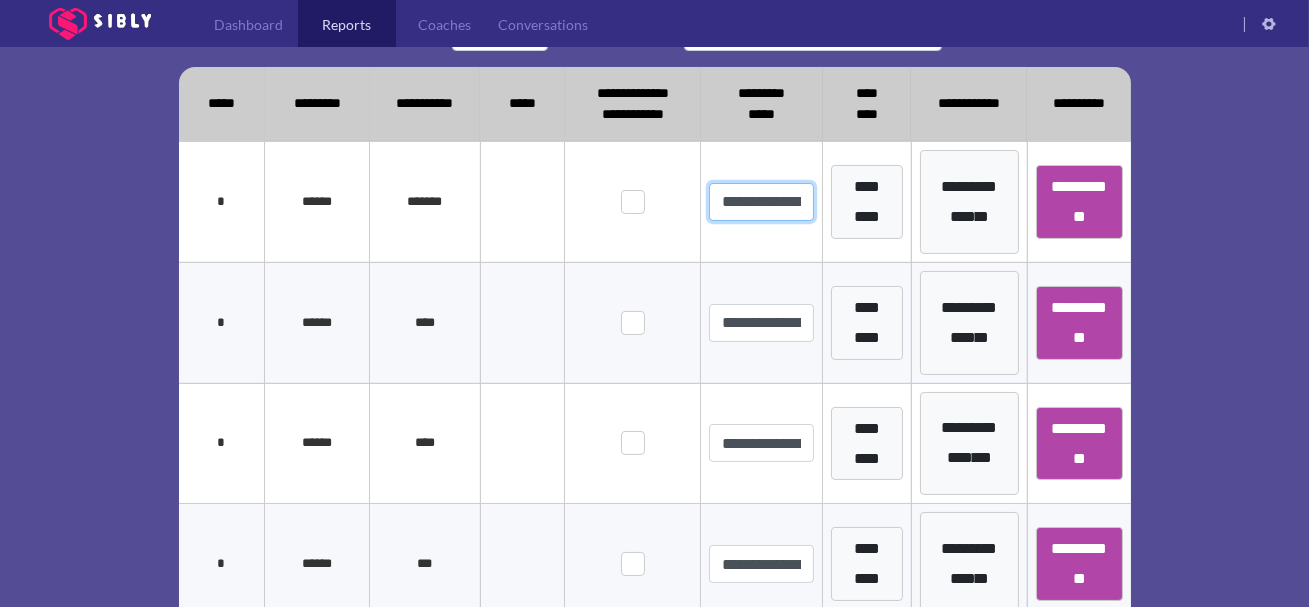 click on "**********" at bounding box center (761, 202) 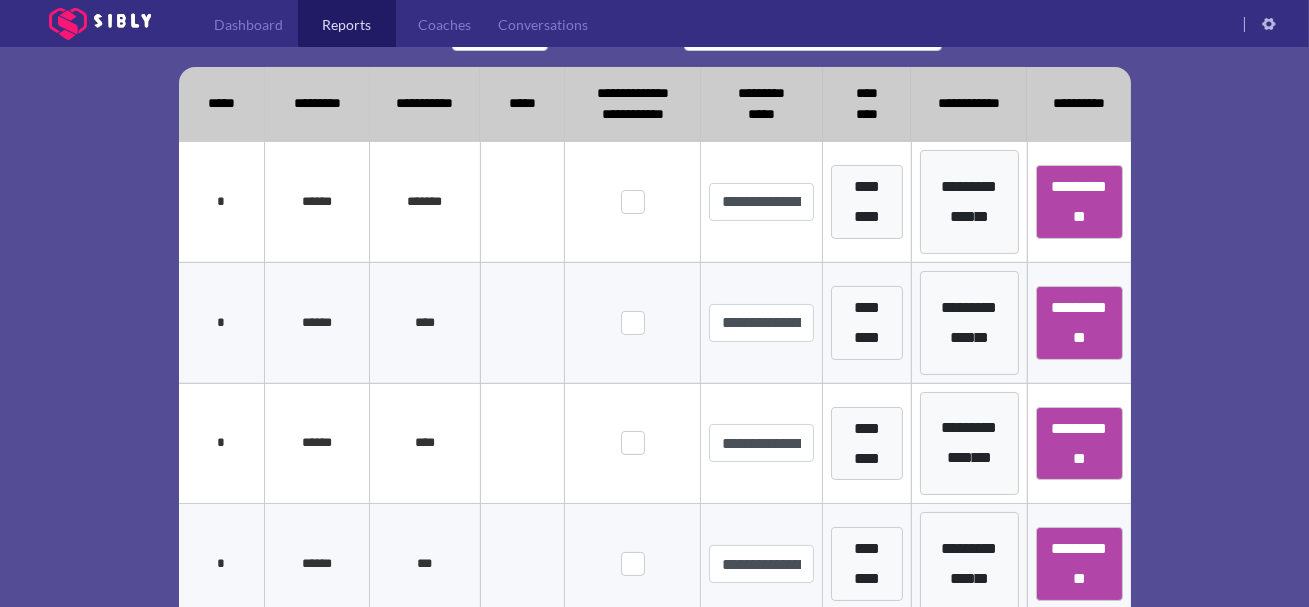 click at bounding box center [522, 201] 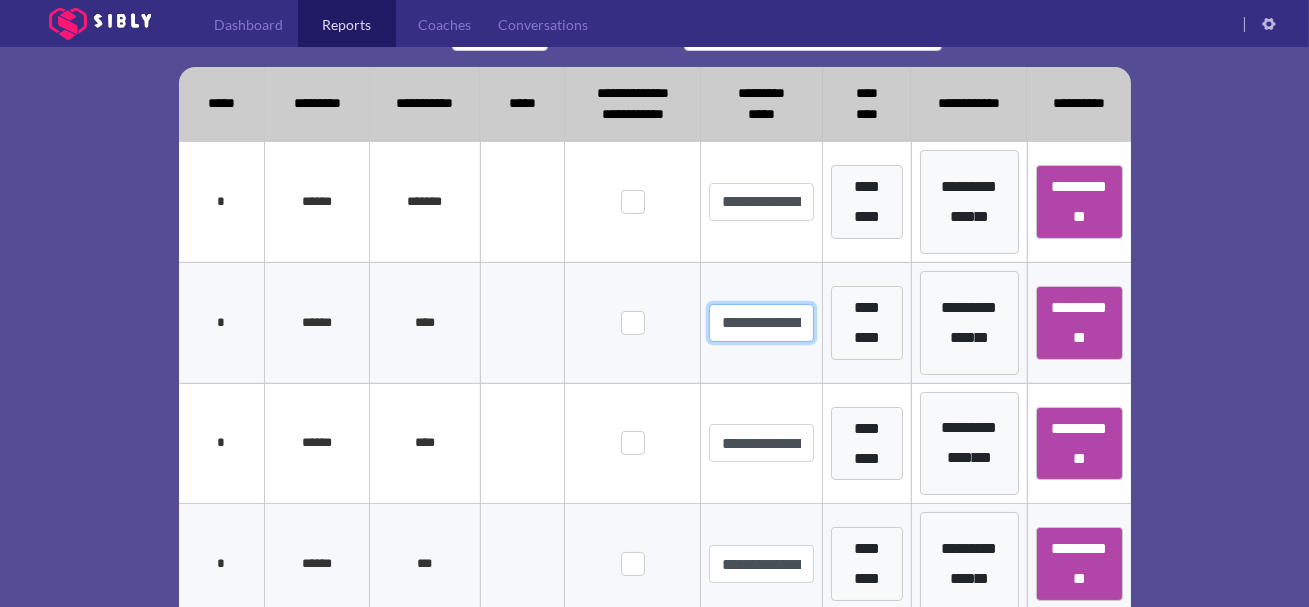 click on "**********" at bounding box center [761, 323] 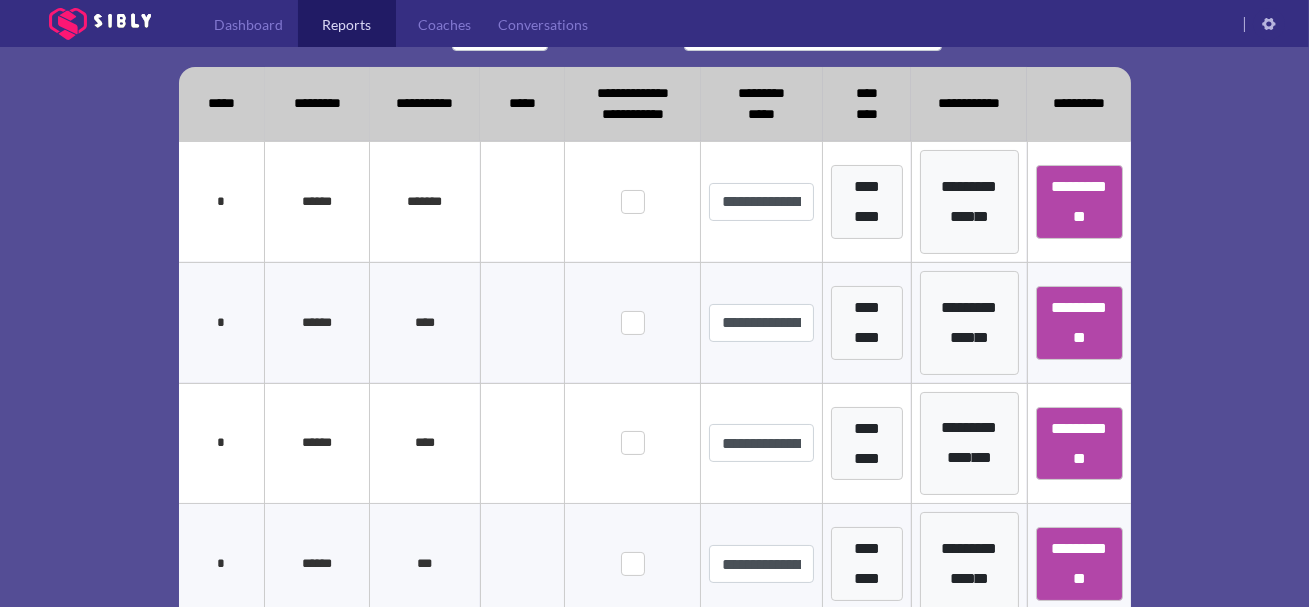 click at bounding box center (633, 322) 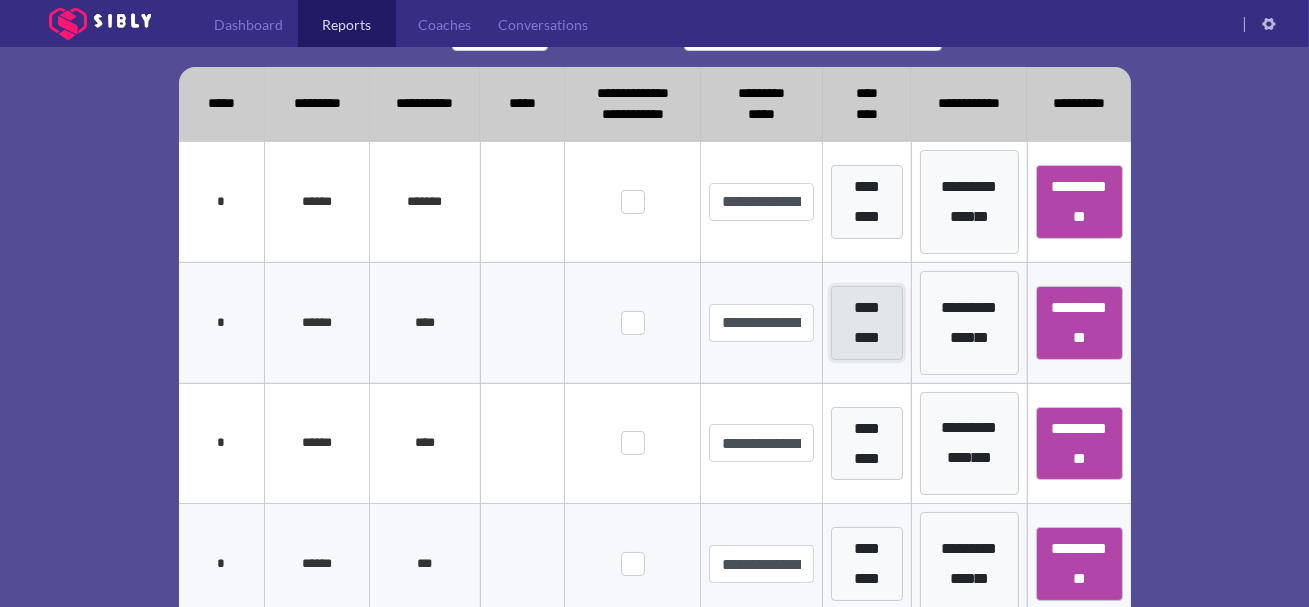 click on "*********" at bounding box center (866, 323) 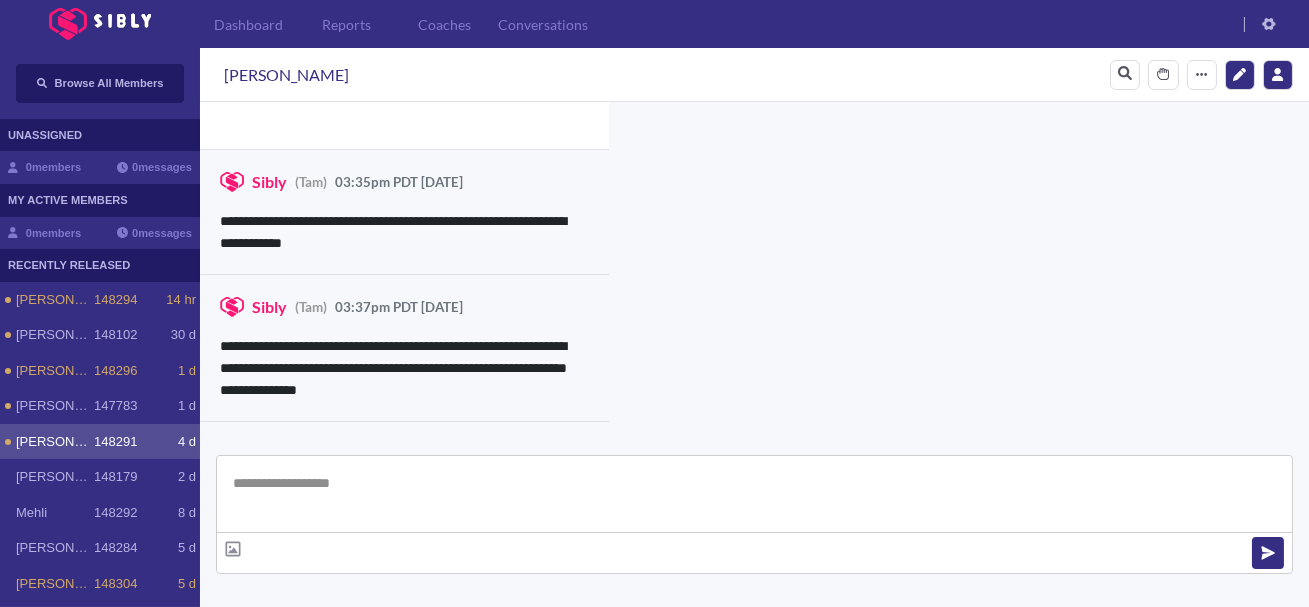 type on "**********" 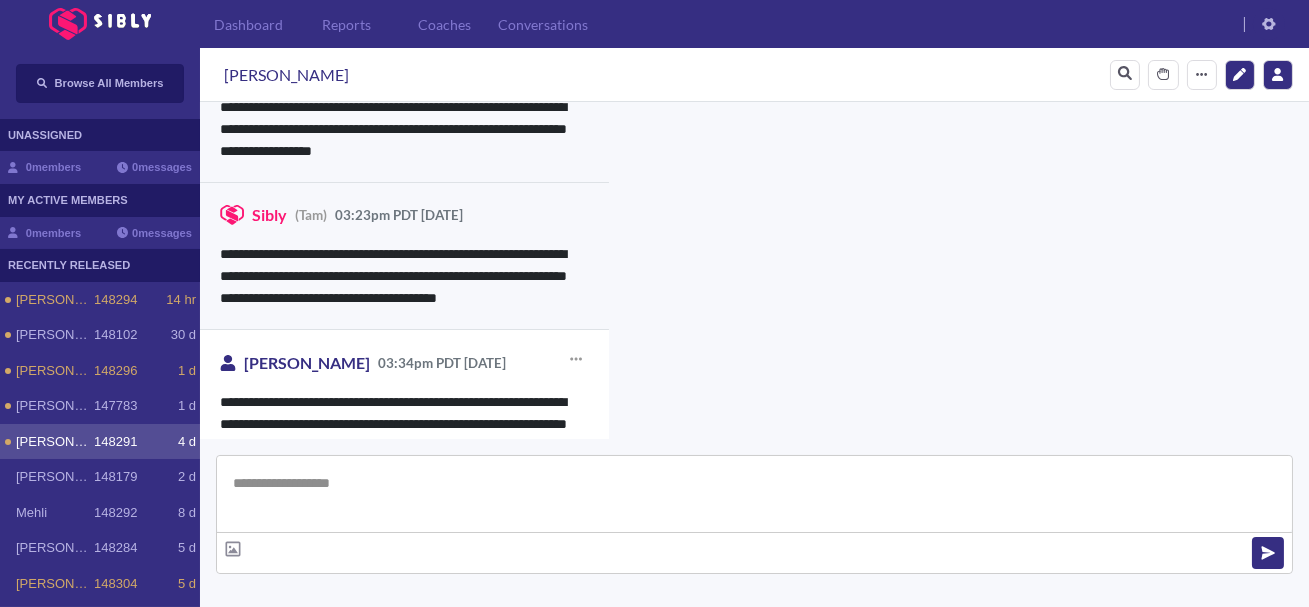 scroll, scrollTop: 4589, scrollLeft: 0, axis: vertical 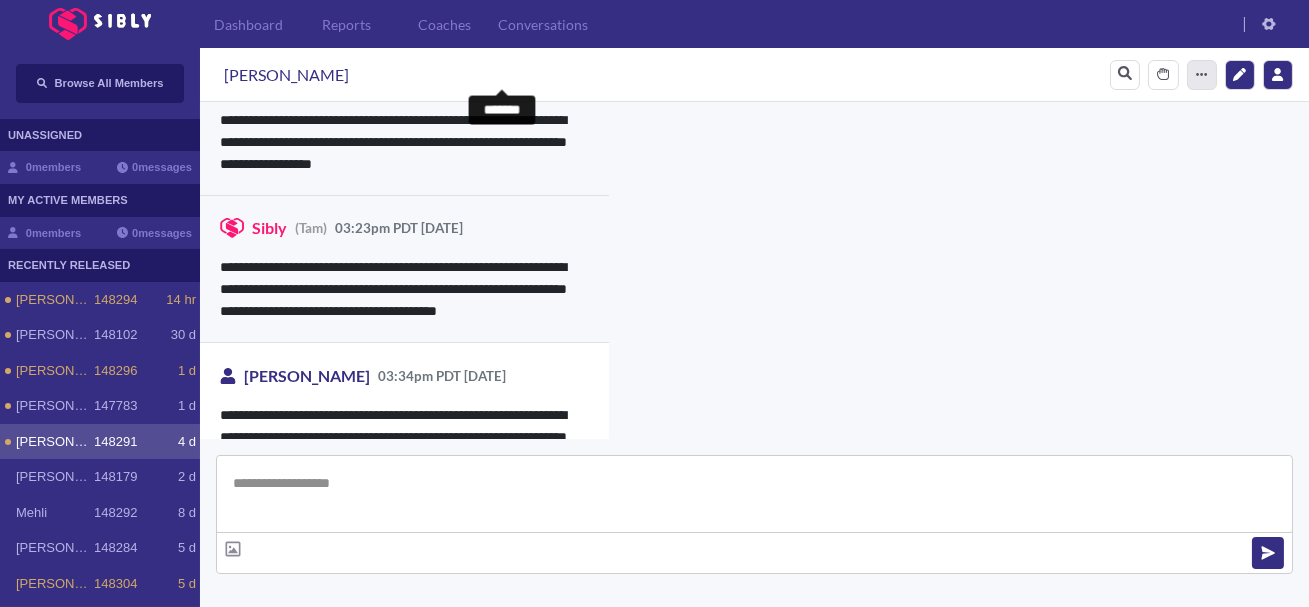 click 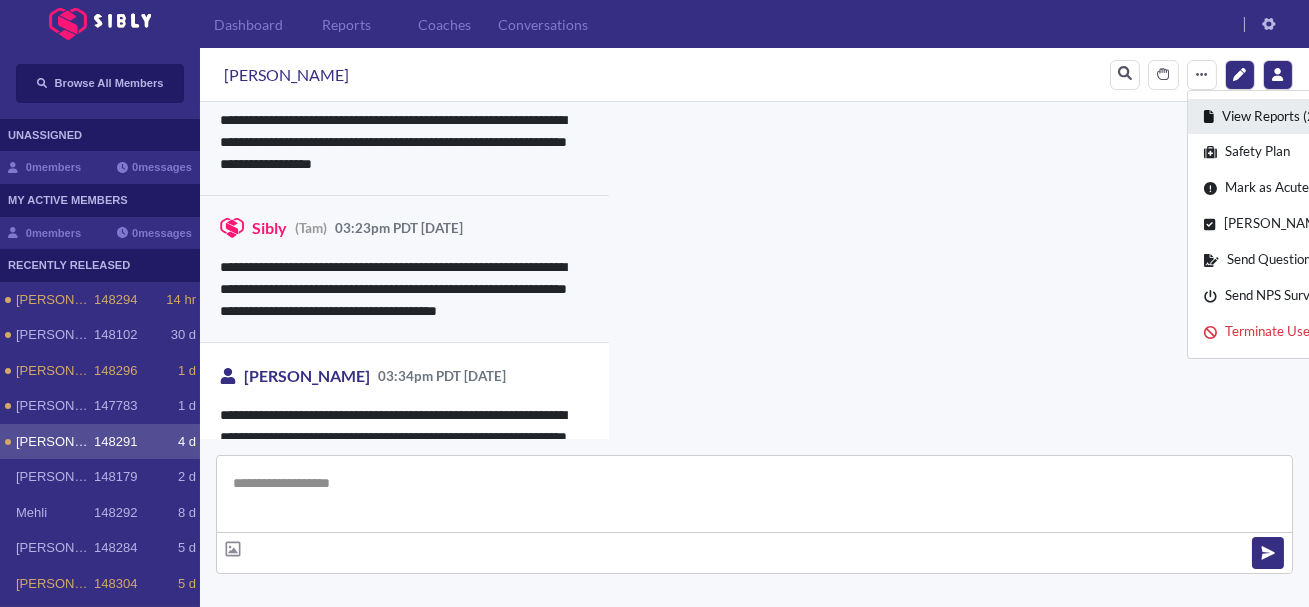 click on "View Reports (2)" at bounding box center (1333, 117) 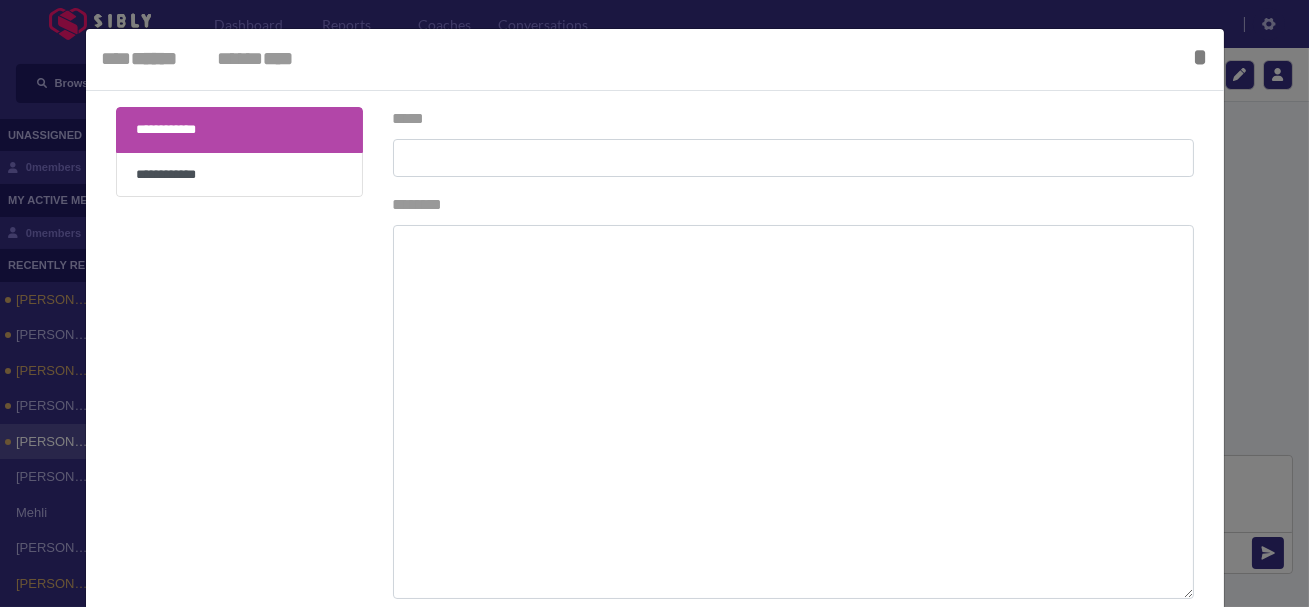 type on "**********" 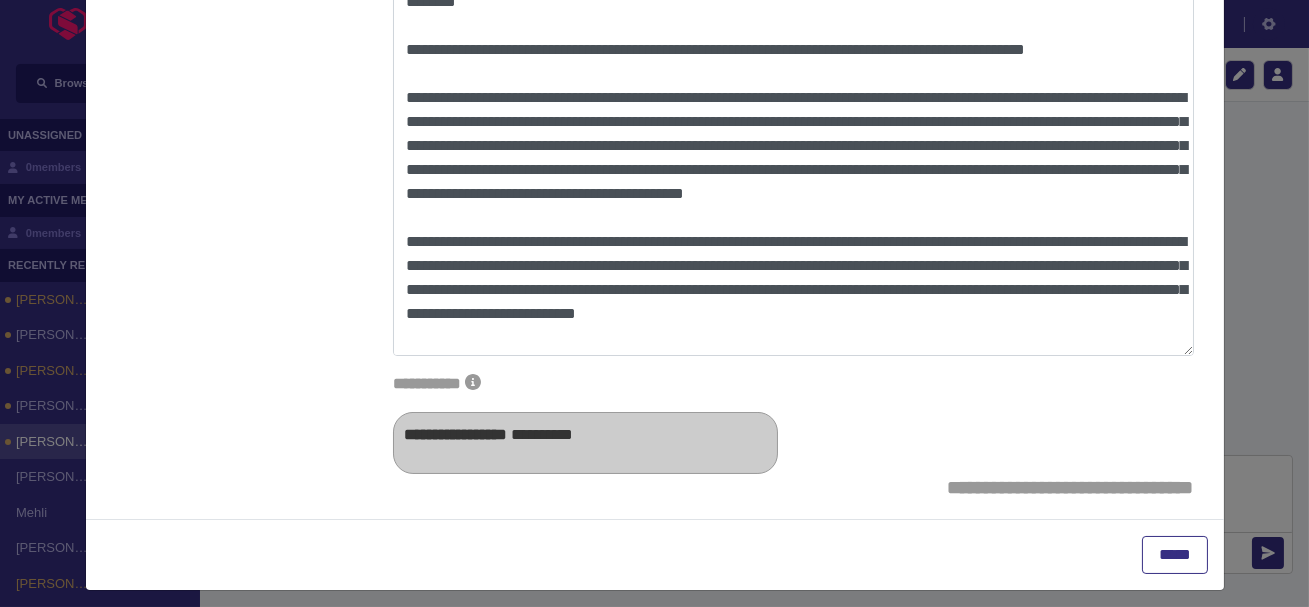 scroll, scrollTop: 244, scrollLeft: 0, axis: vertical 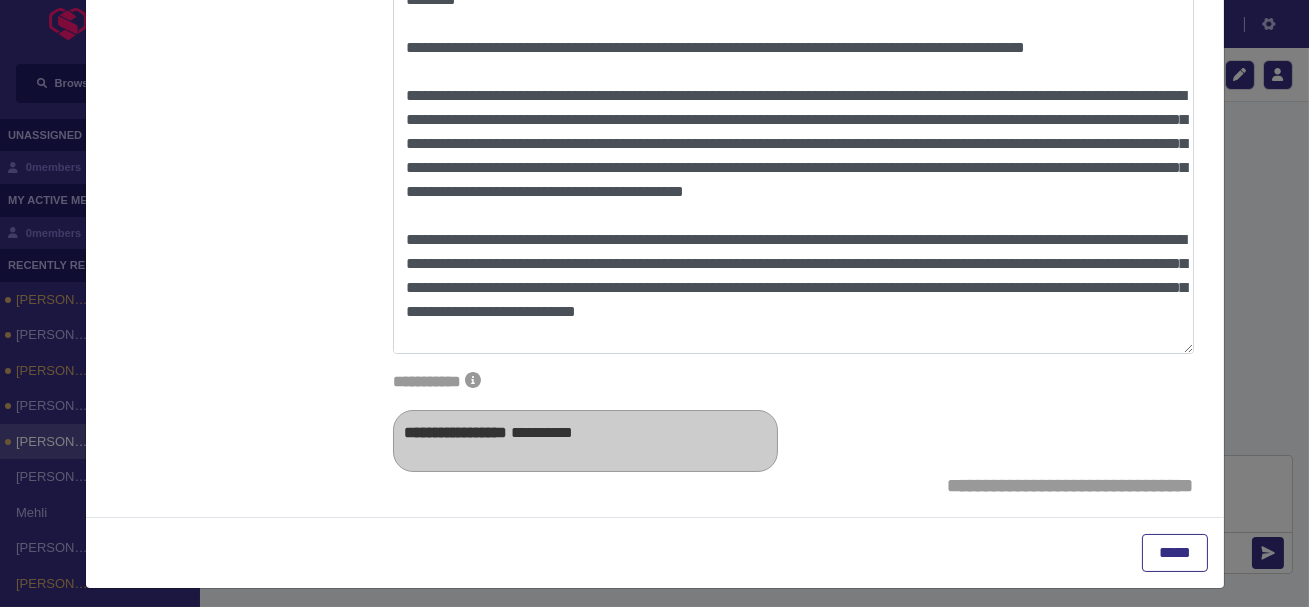 click at bounding box center (654, 303) 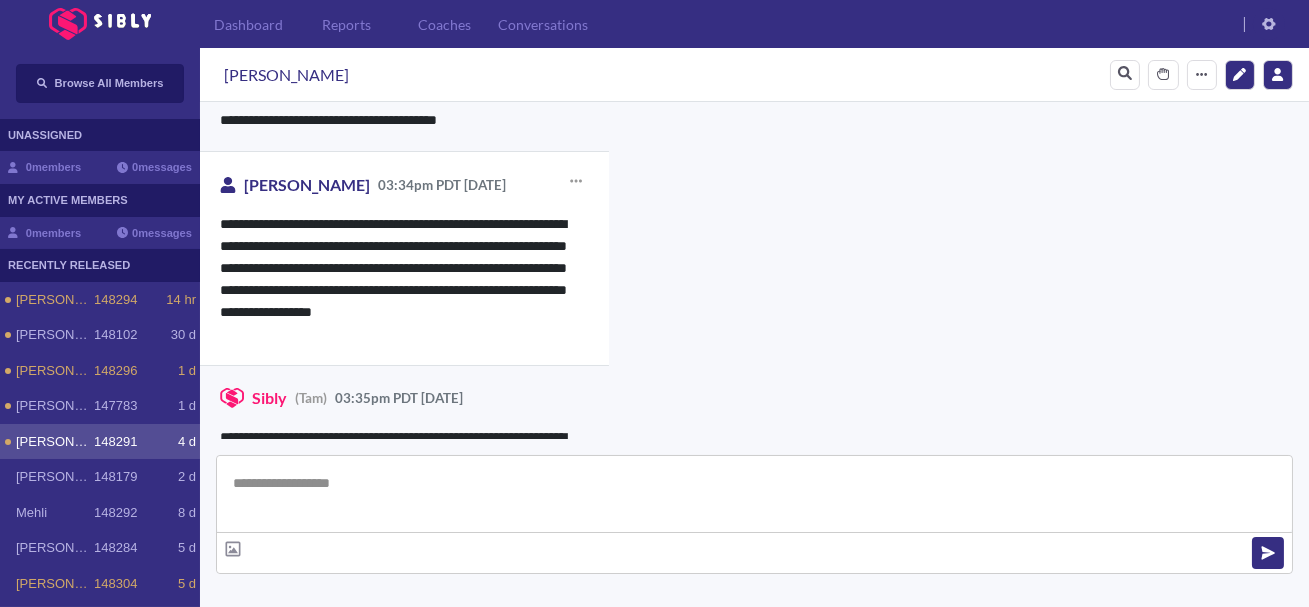 scroll, scrollTop: 4782, scrollLeft: 0, axis: vertical 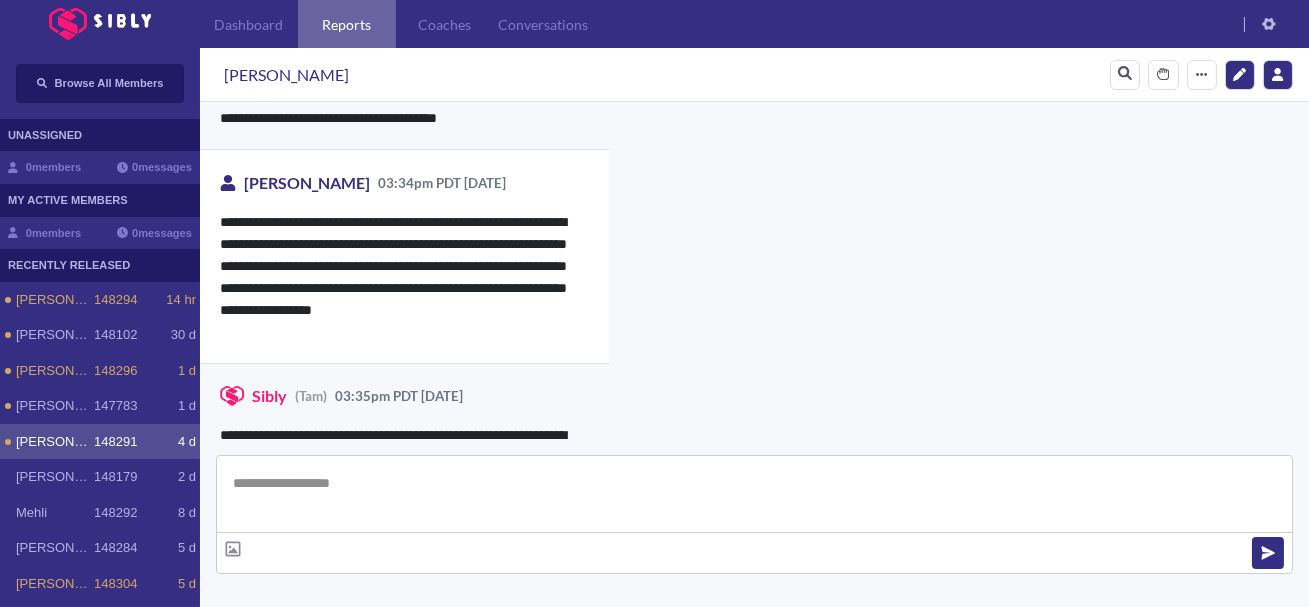 click on "Reports" at bounding box center [347, 24] 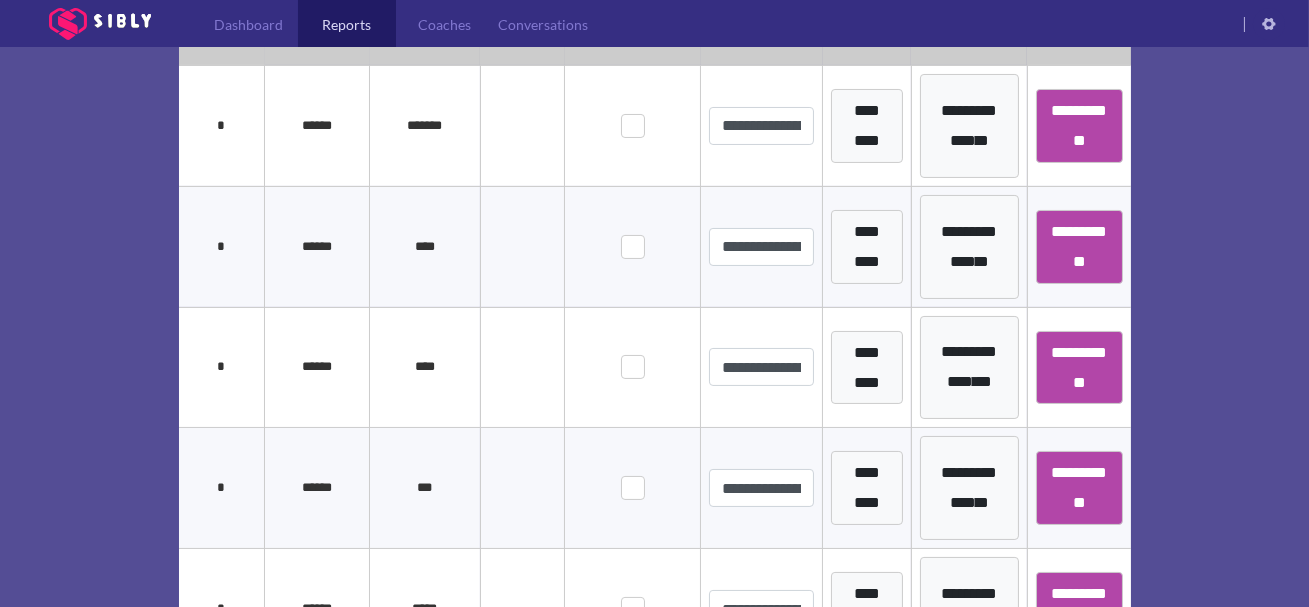 scroll, scrollTop: 582, scrollLeft: 0, axis: vertical 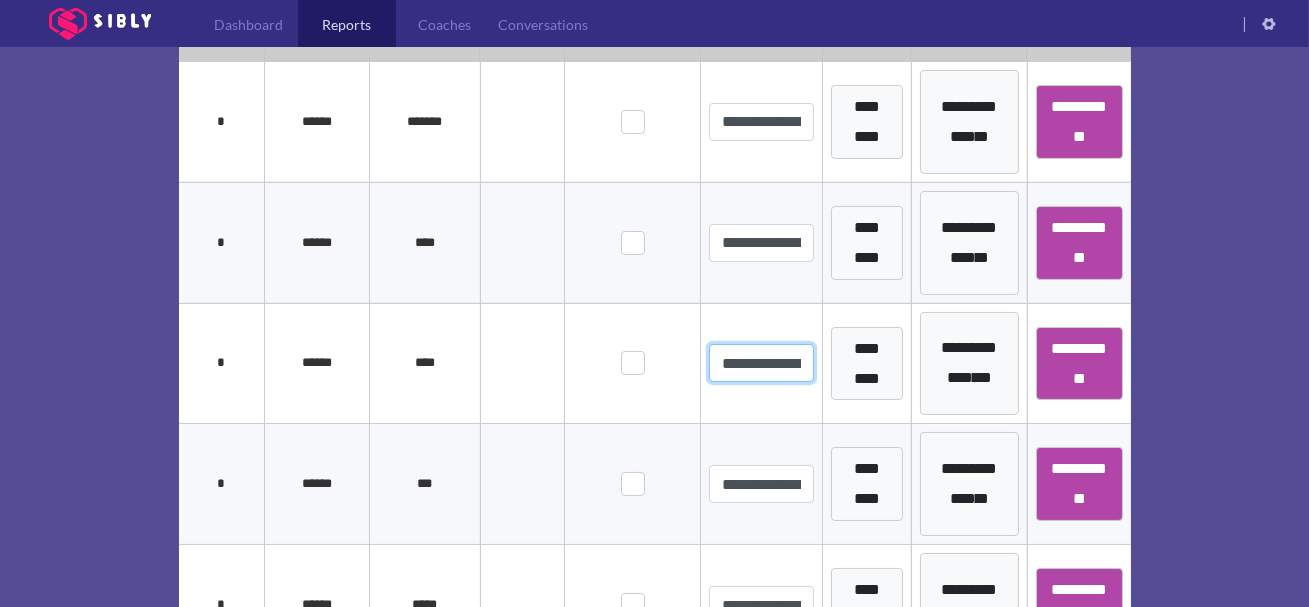 click on "**********" at bounding box center [761, 363] 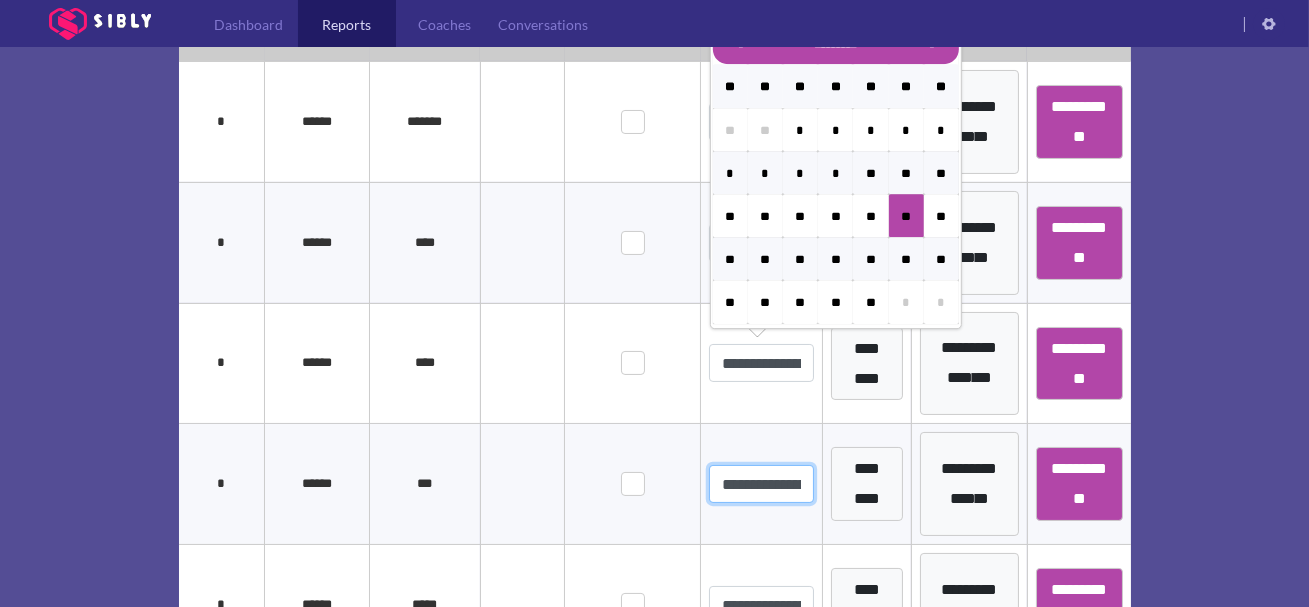 click on "**********" at bounding box center (761, 484) 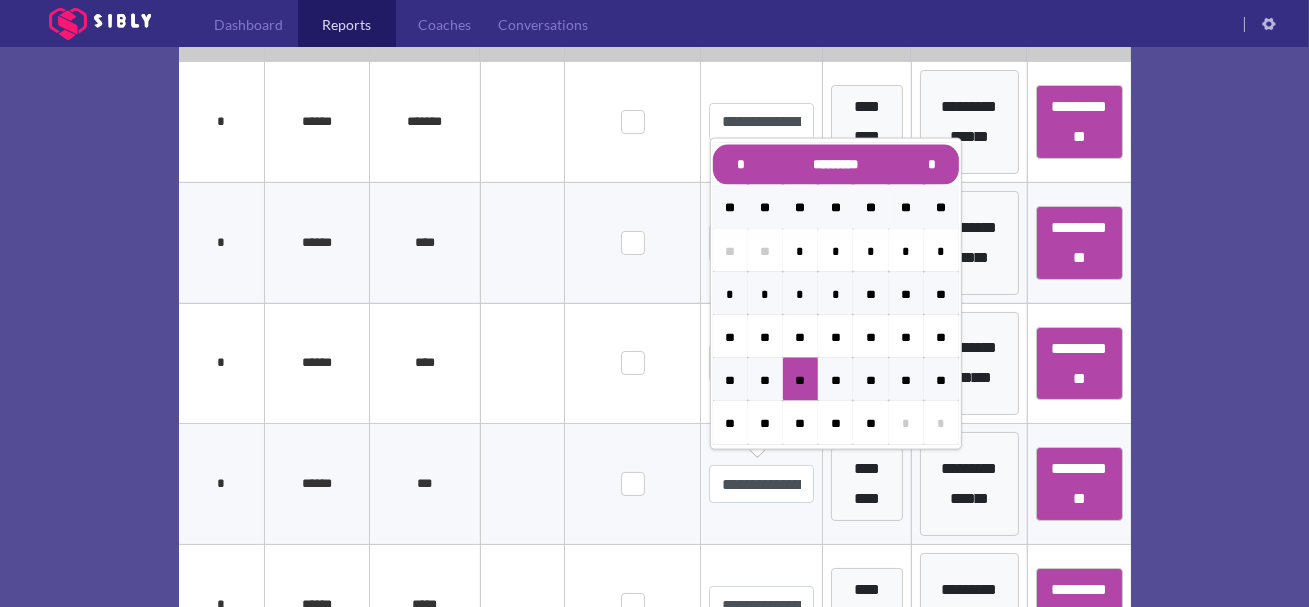 click at bounding box center (633, 363) 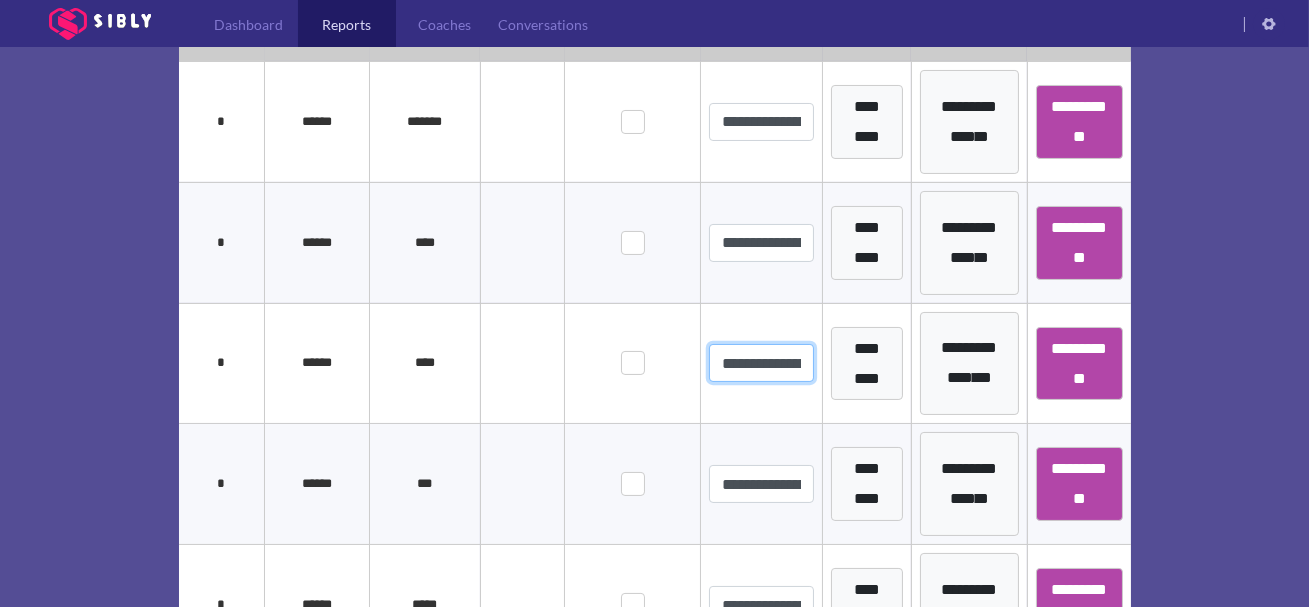 click on "**********" at bounding box center (761, 363) 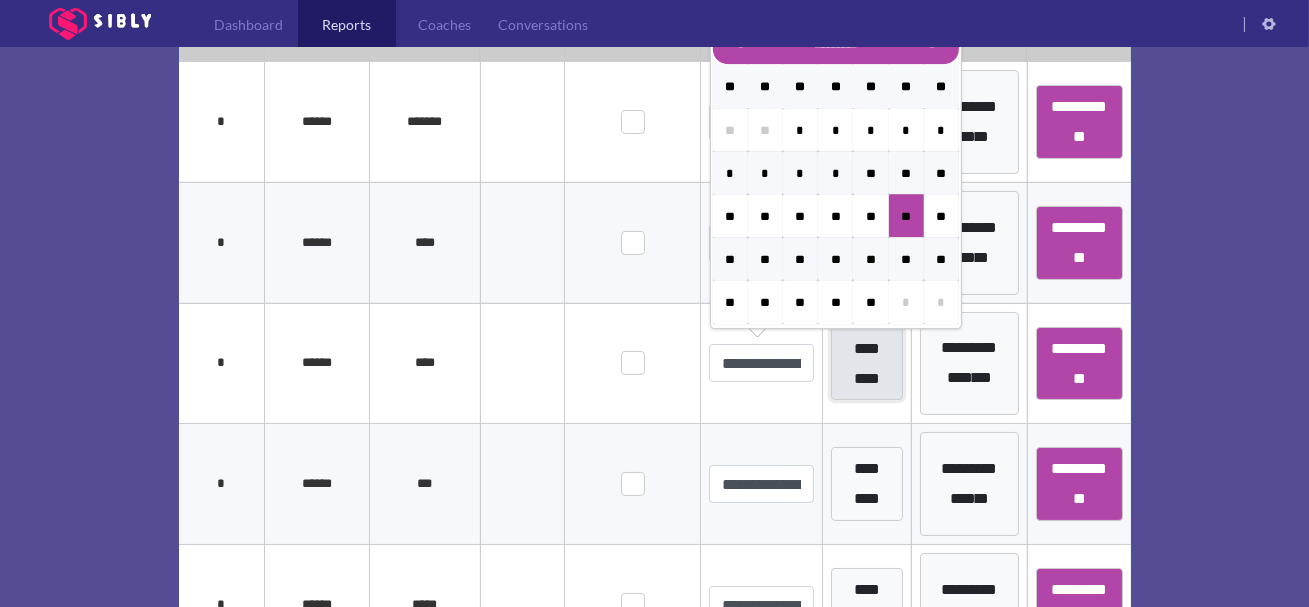click on "*********" at bounding box center [866, 364] 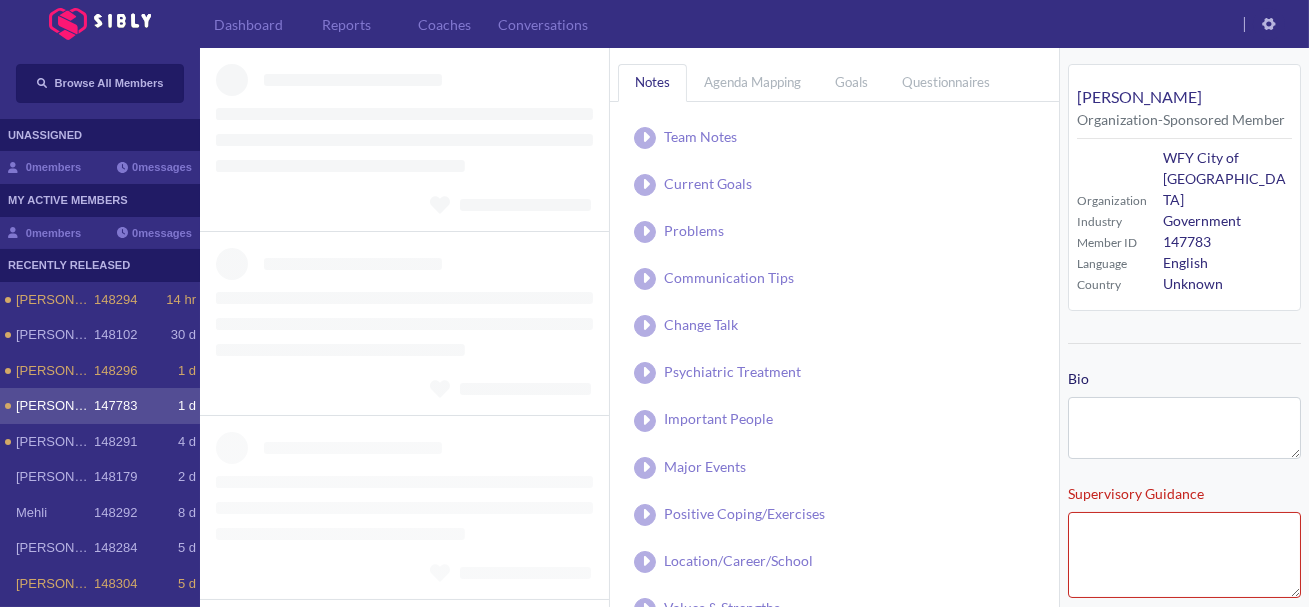 type on "**********" 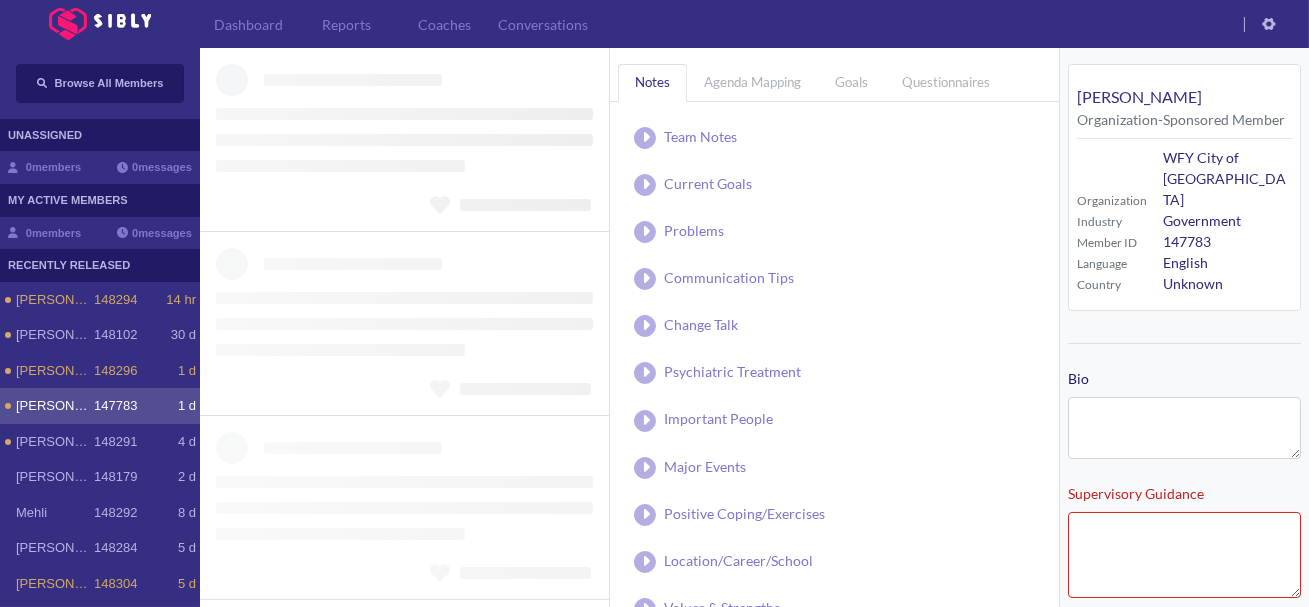 type on "**********" 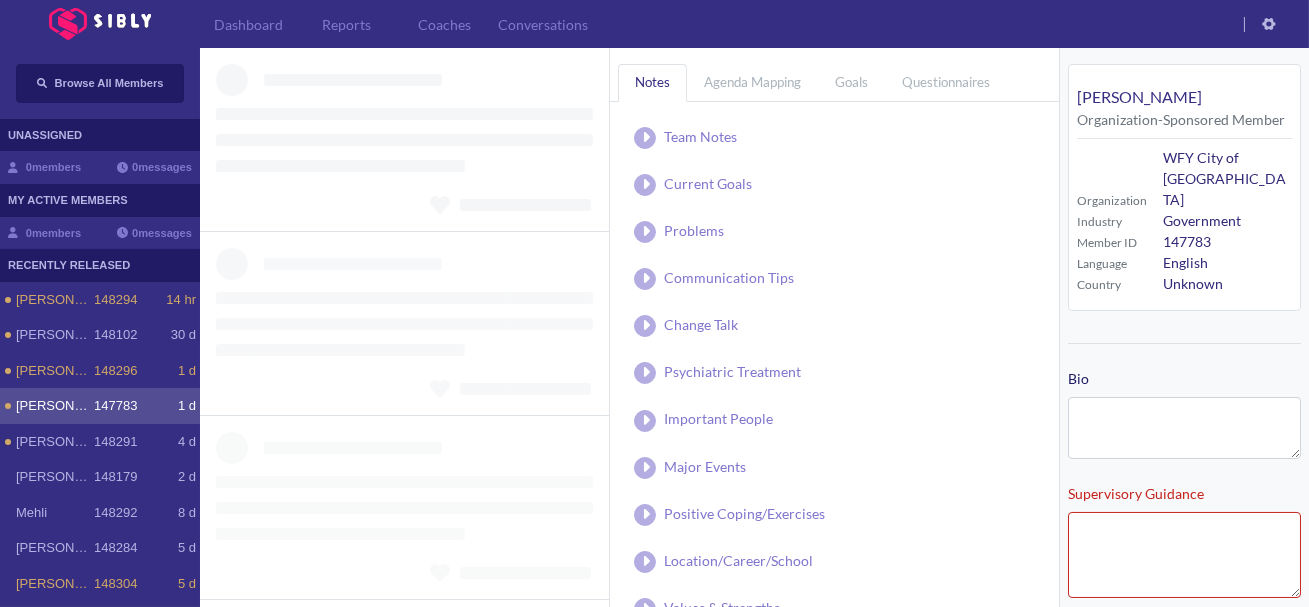 type on "**********" 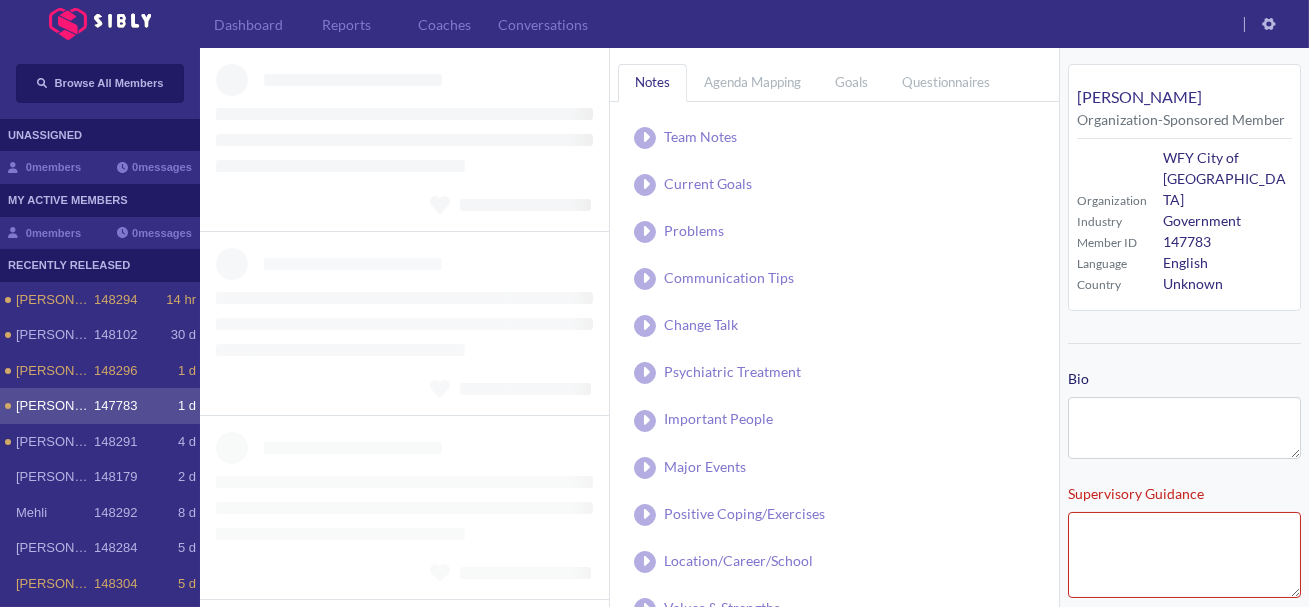 type on "**********" 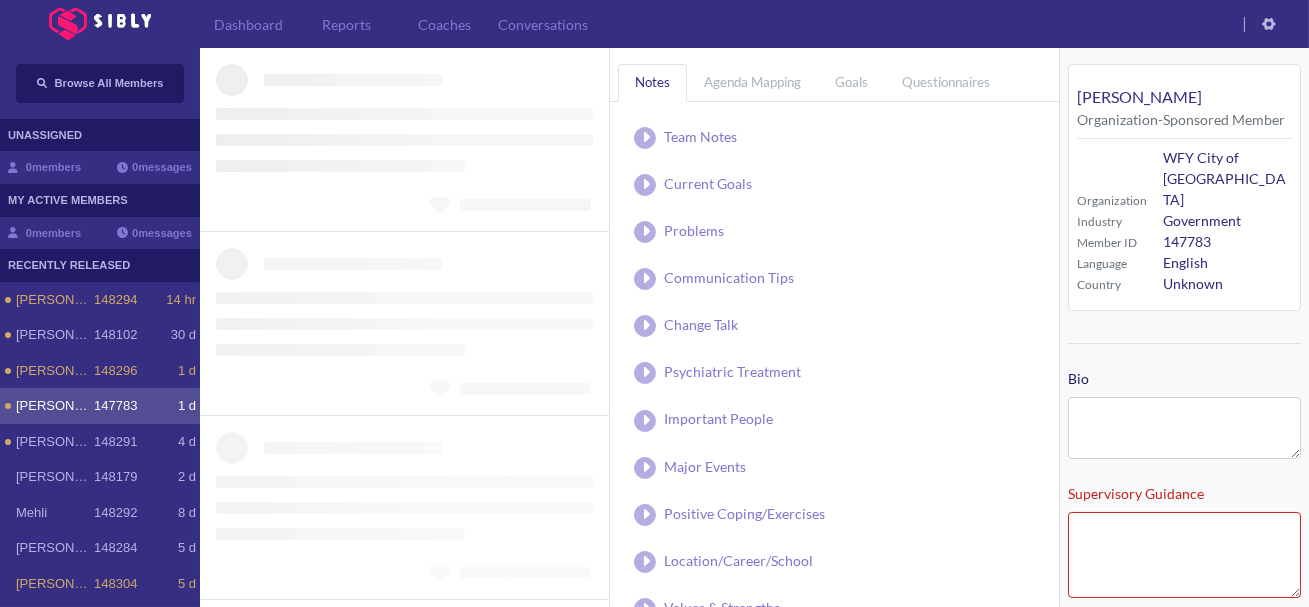 type on "**********" 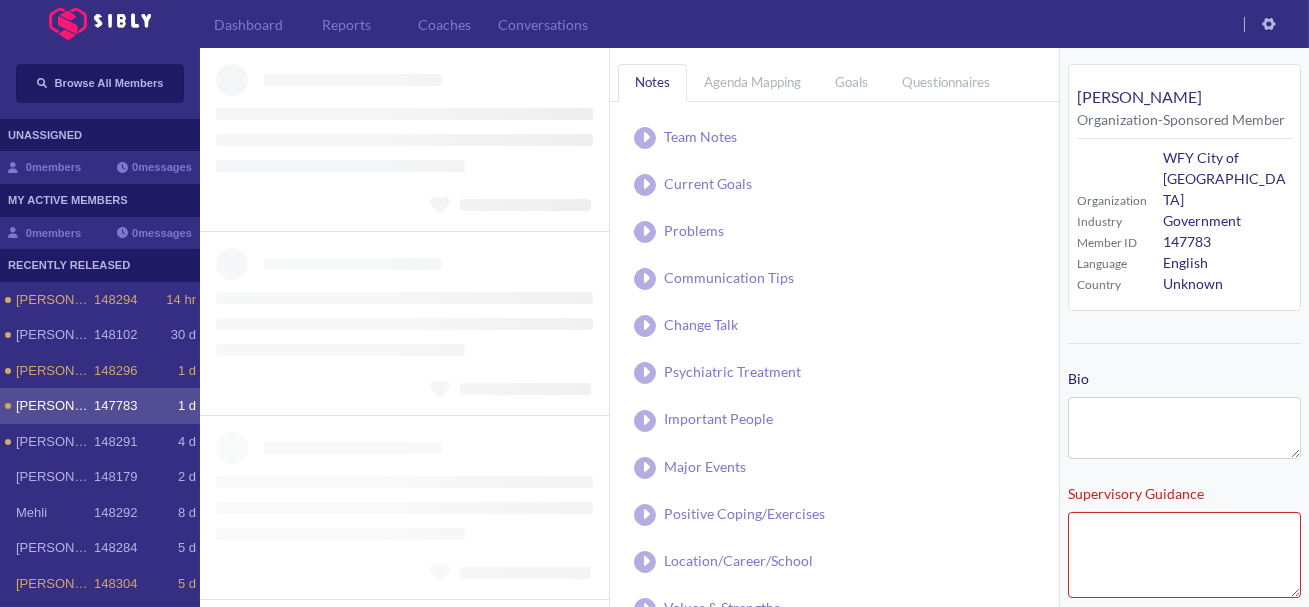 type on "**********" 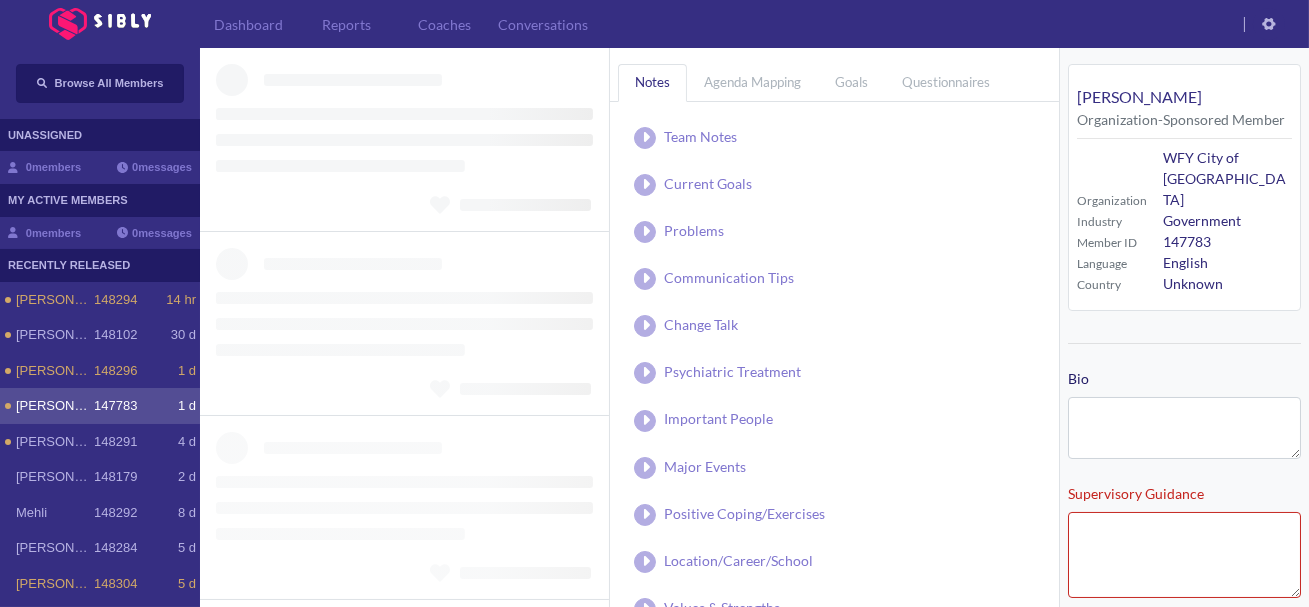 type on "**********" 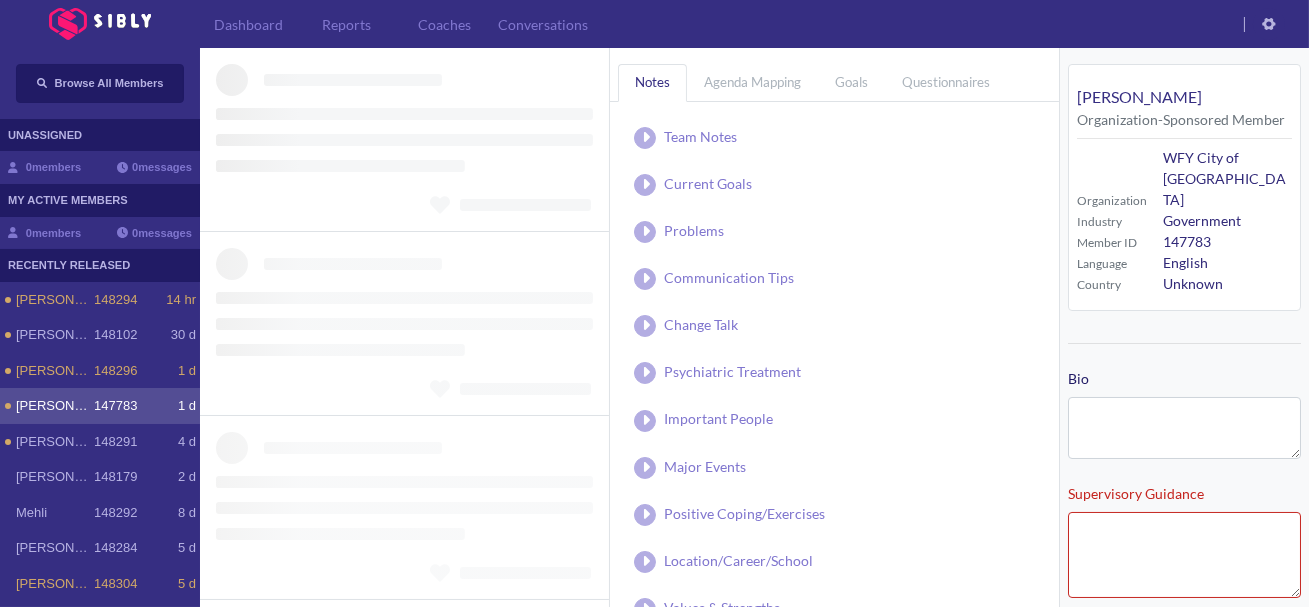 type on "**********" 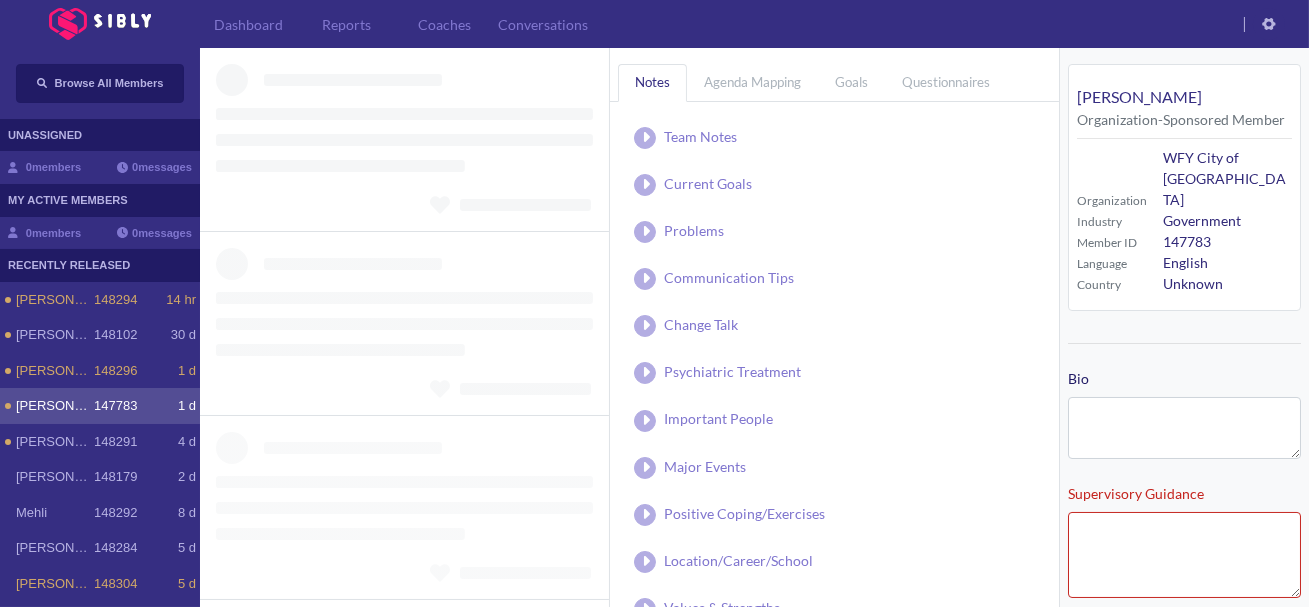 type on "**********" 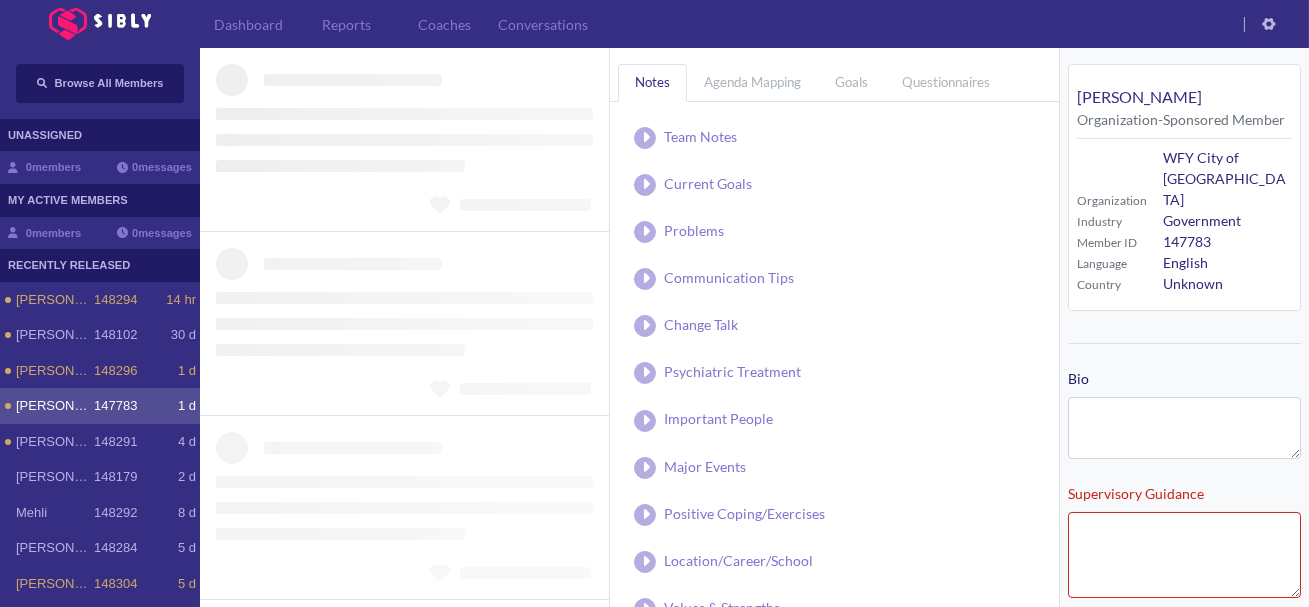 type on "**********" 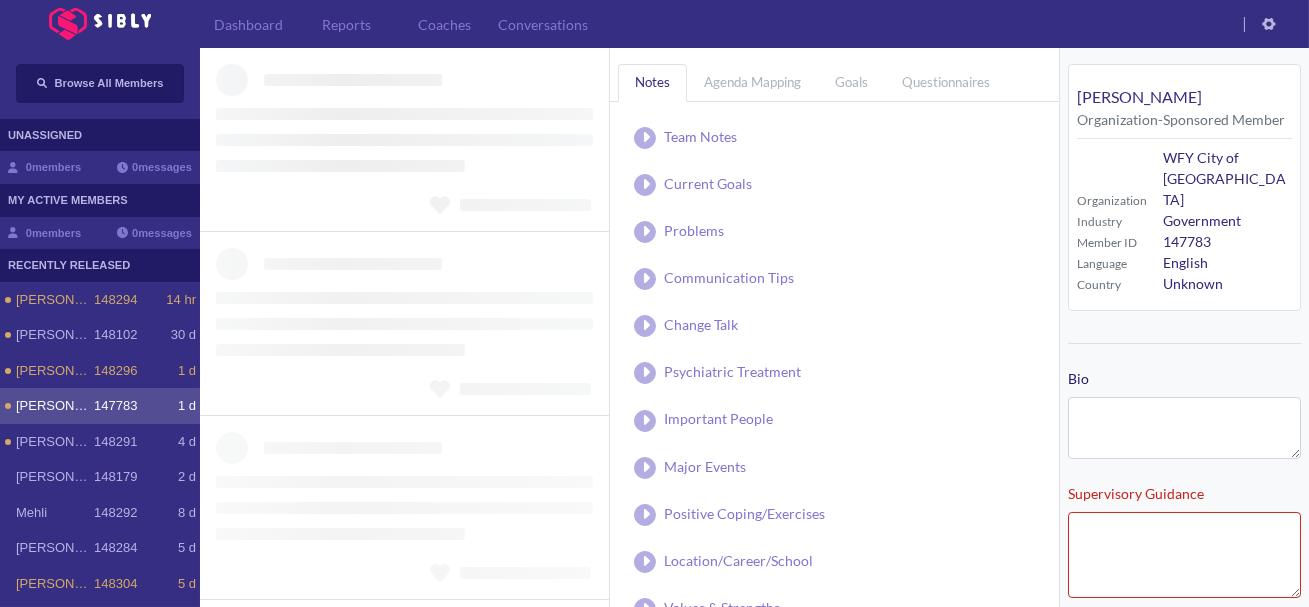 type on "**********" 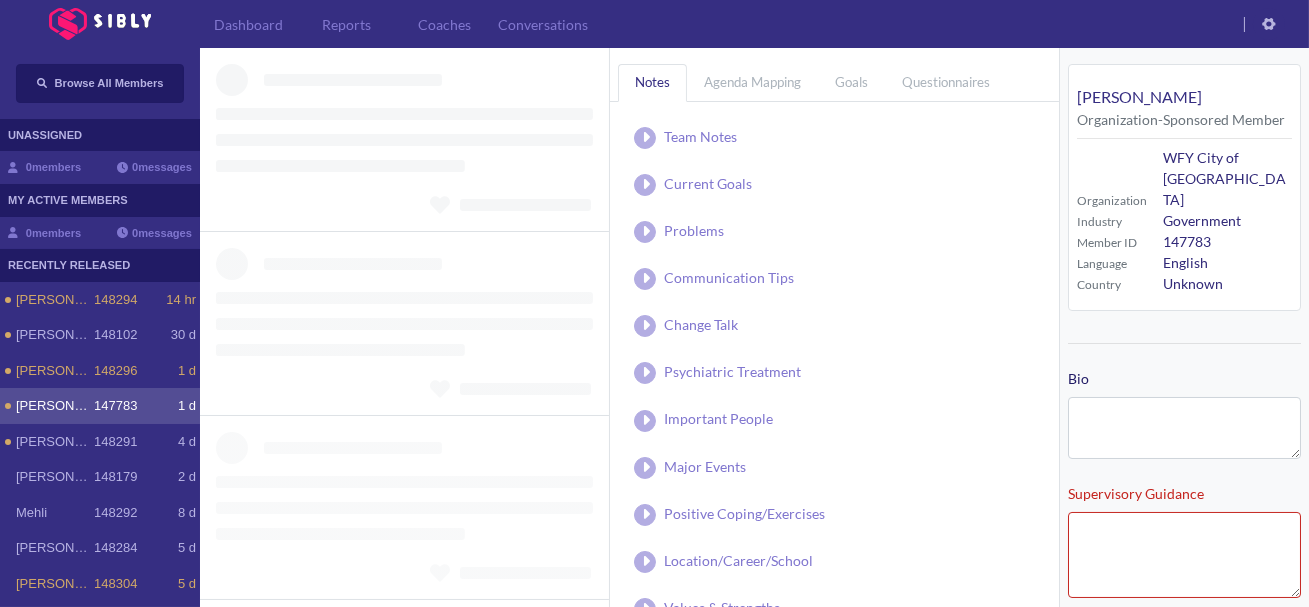 type on "**********" 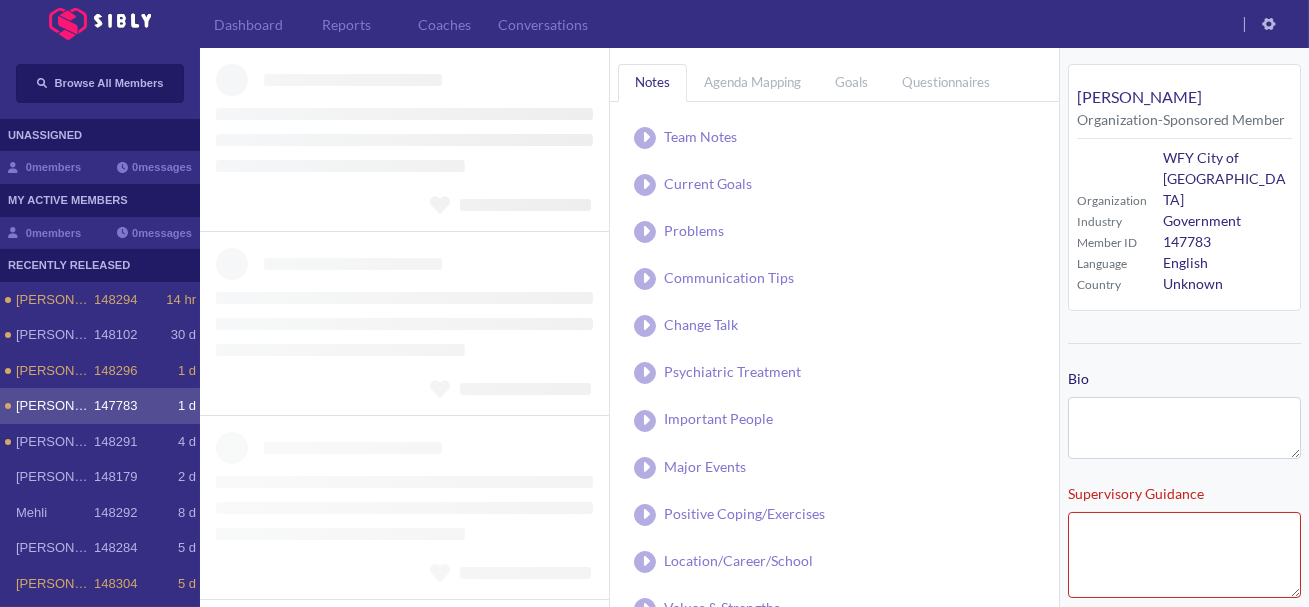 type on "**********" 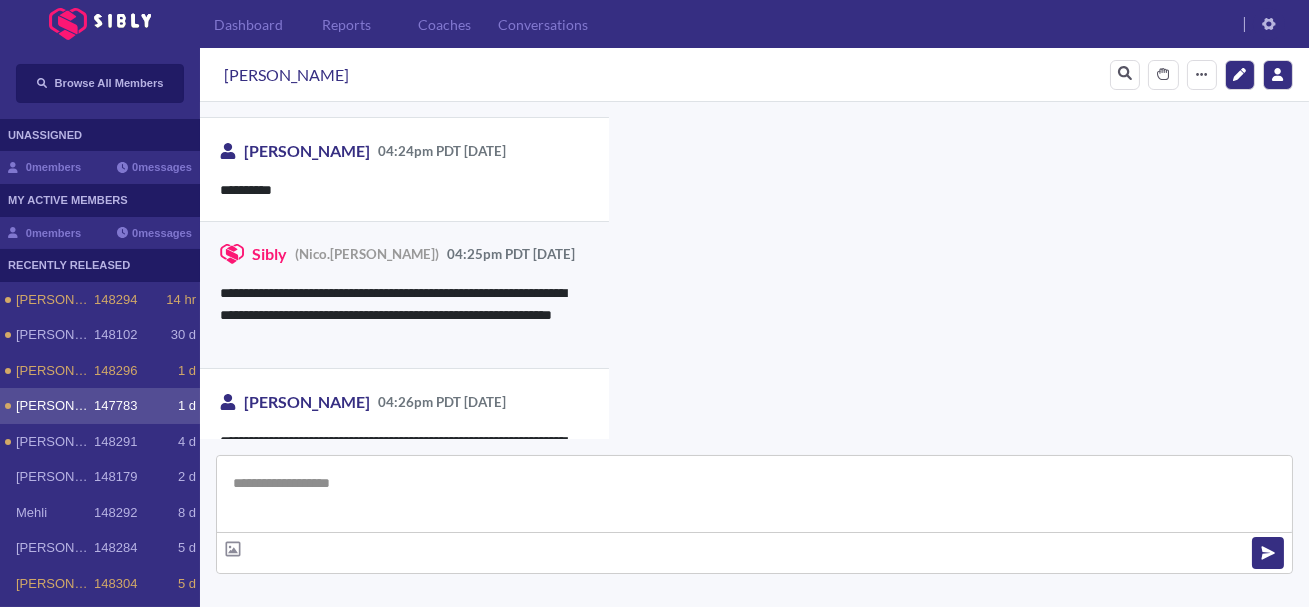 scroll, scrollTop: 2660, scrollLeft: 0, axis: vertical 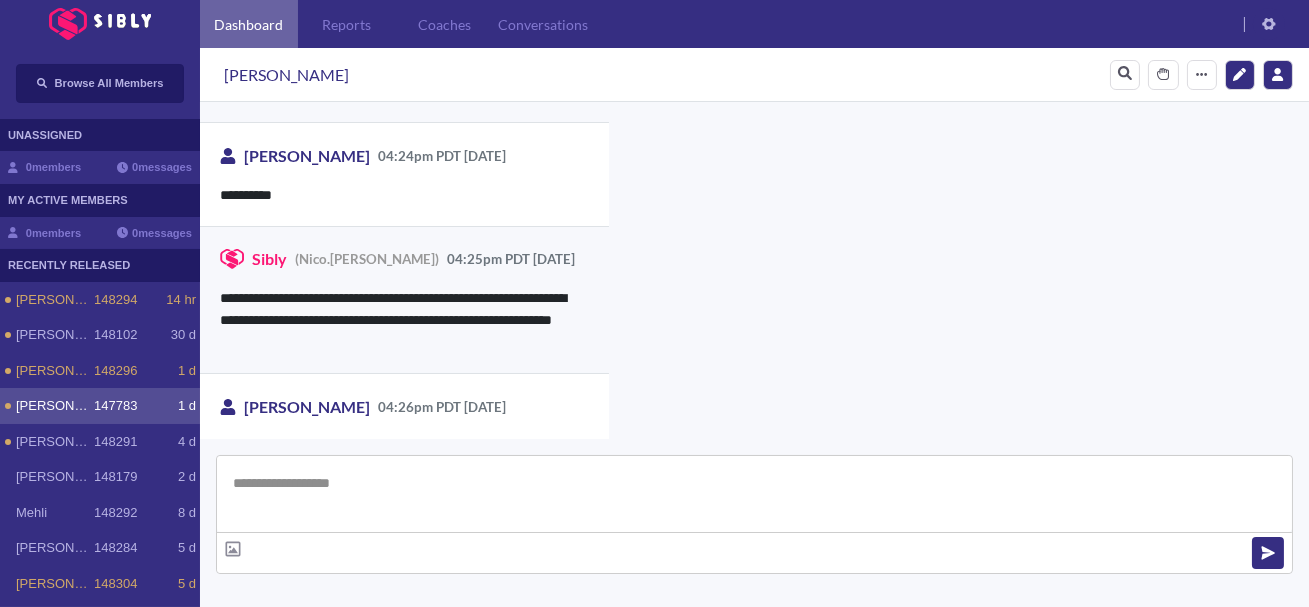 click on "Dashboard" at bounding box center (249, 24) 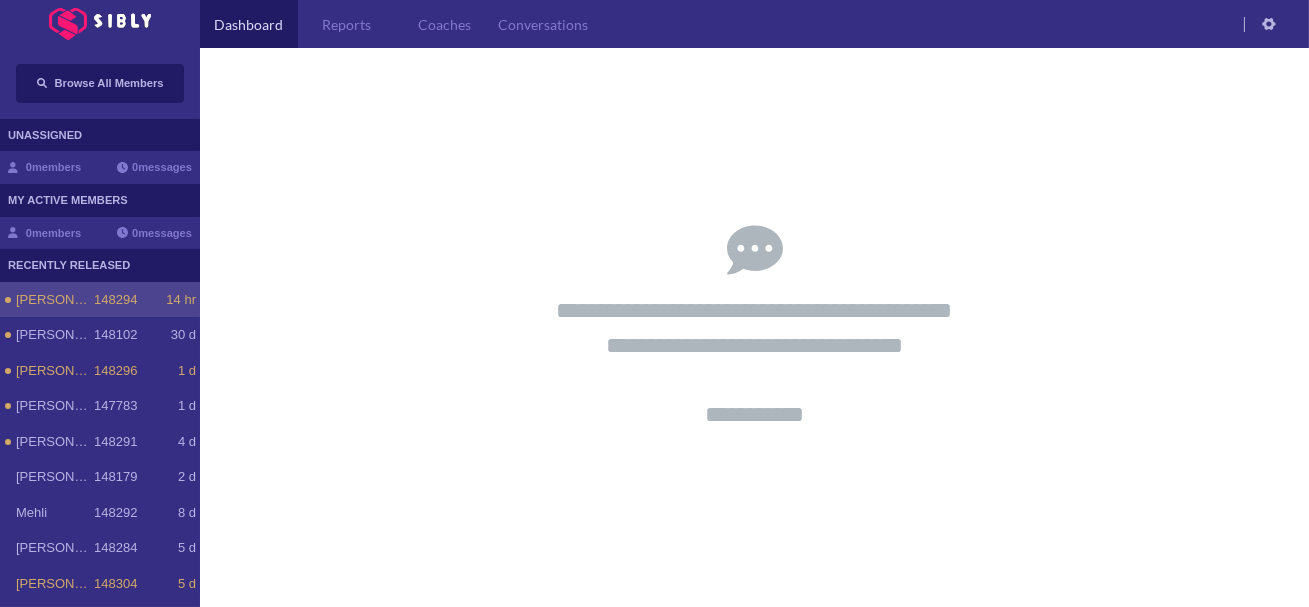 click on "[PERSON_NAME] 148294 14 hr" at bounding box center [106, 300] 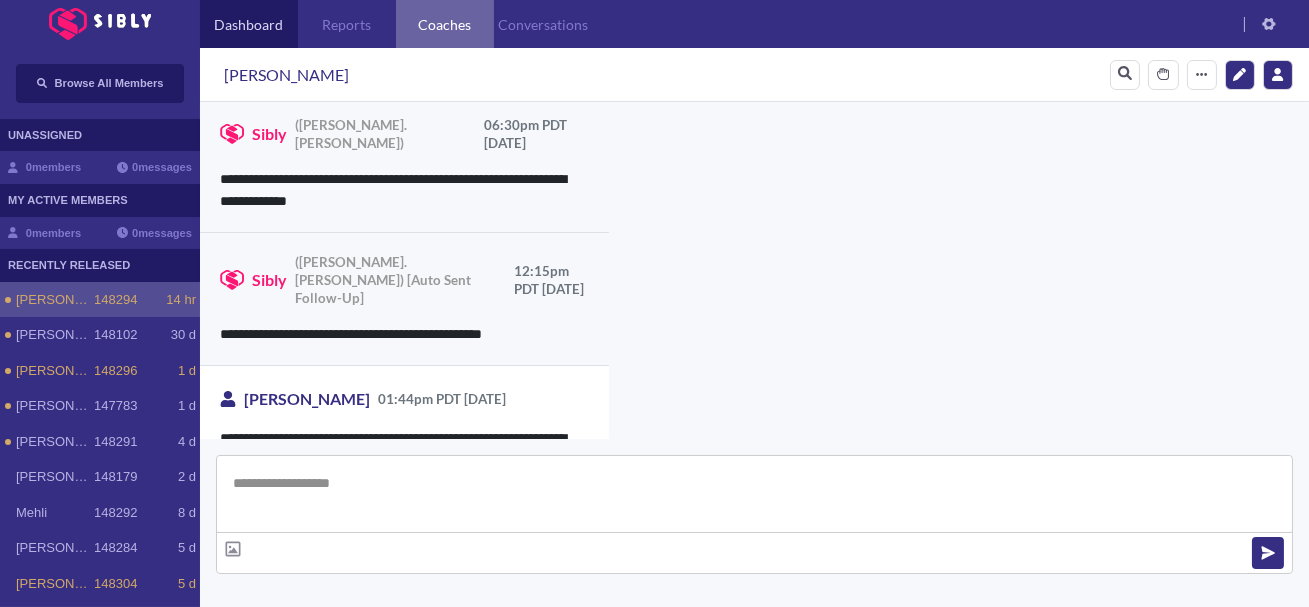 scroll, scrollTop: 2780, scrollLeft: 0, axis: vertical 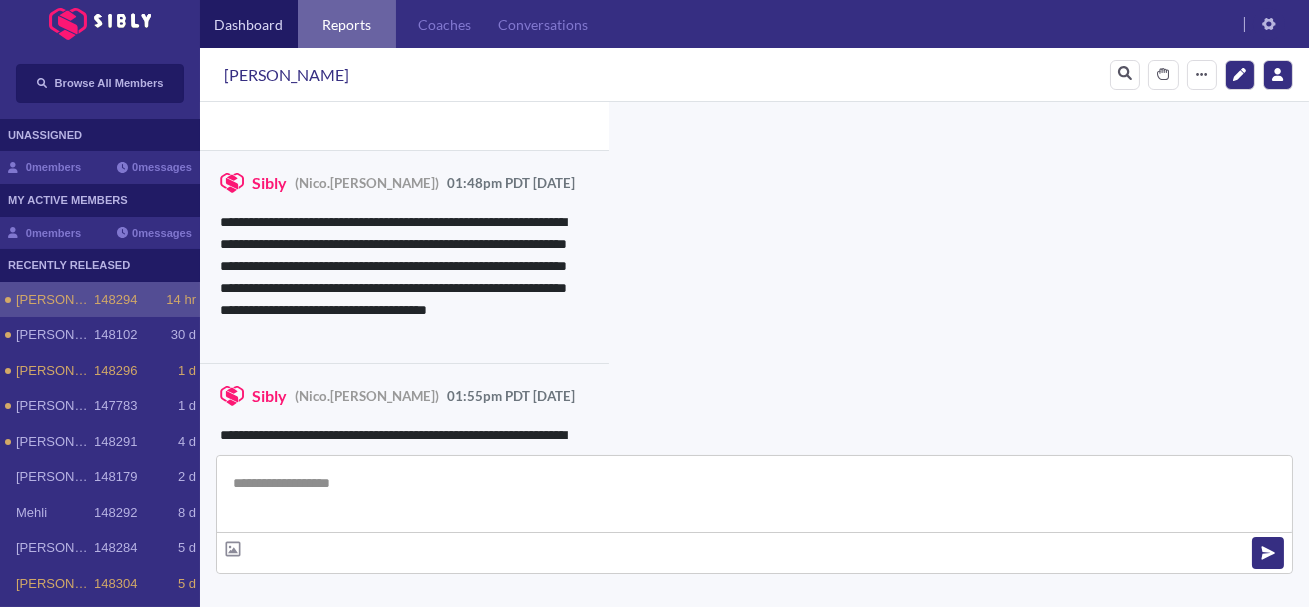 click on "Reports" at bounding box center [347, 24] 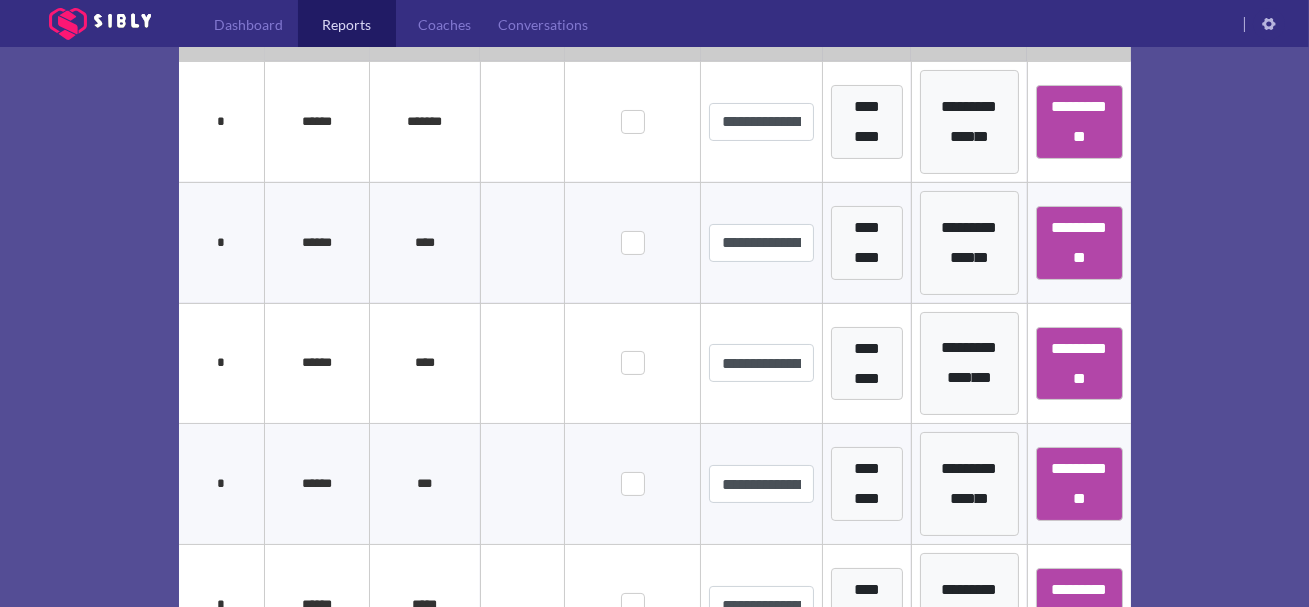 scroll, scrollTop: 590, scrollLeft: 0, axis: vertical 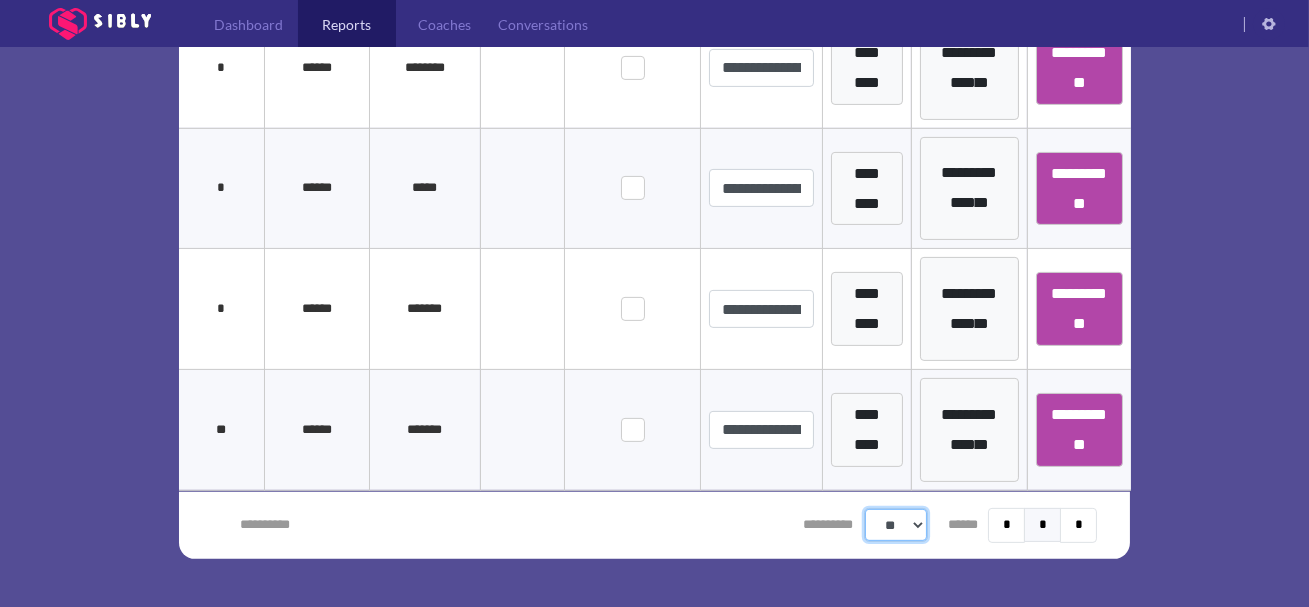 click on "** *** ***" at bounding box center [896, 525] 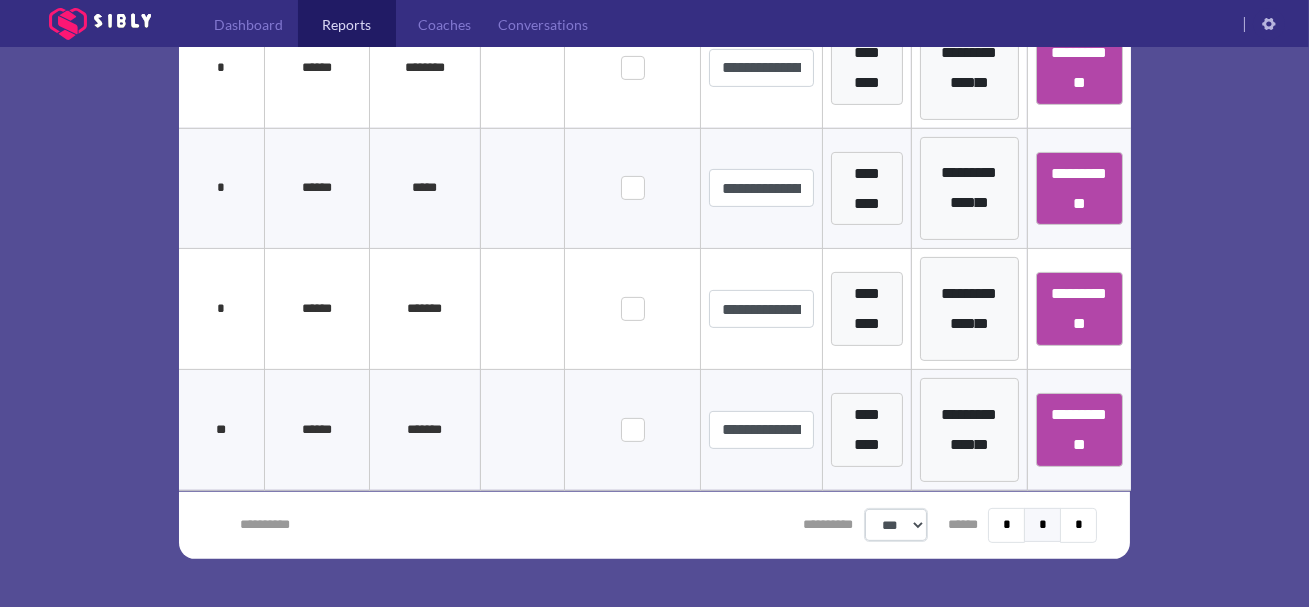click at bounding box center [522, 430] 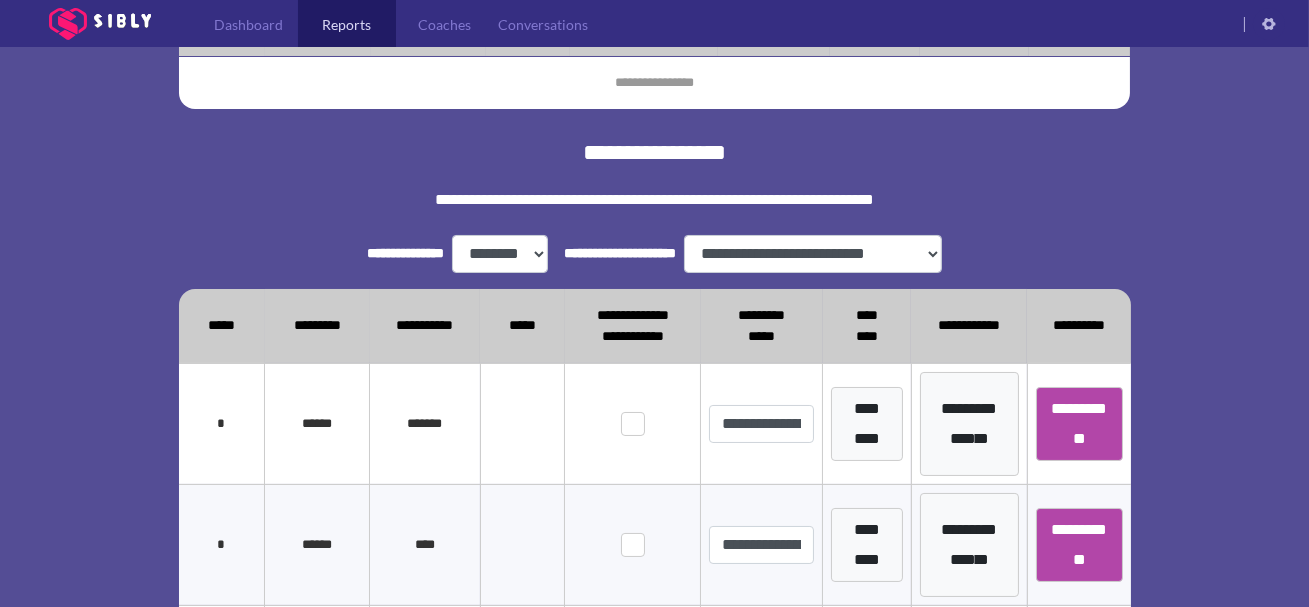 scroll, scrollTop: 197, scrollLeft: 0, axis: vertical 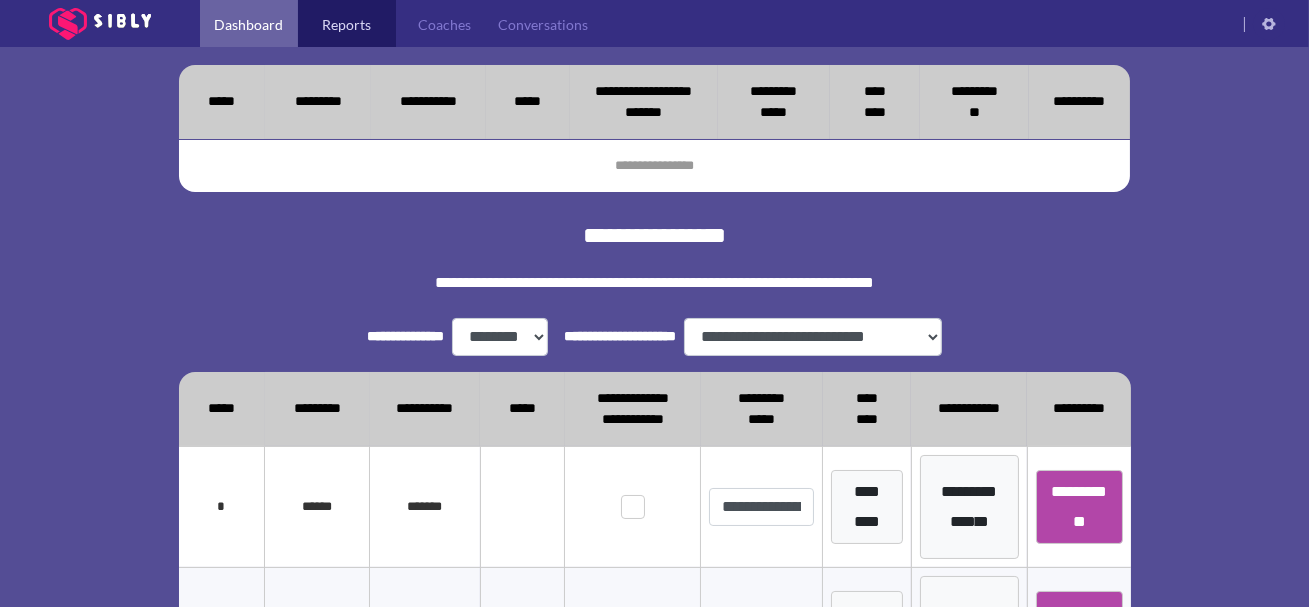 click on "Dashboard" at bounding box center [249, 24] 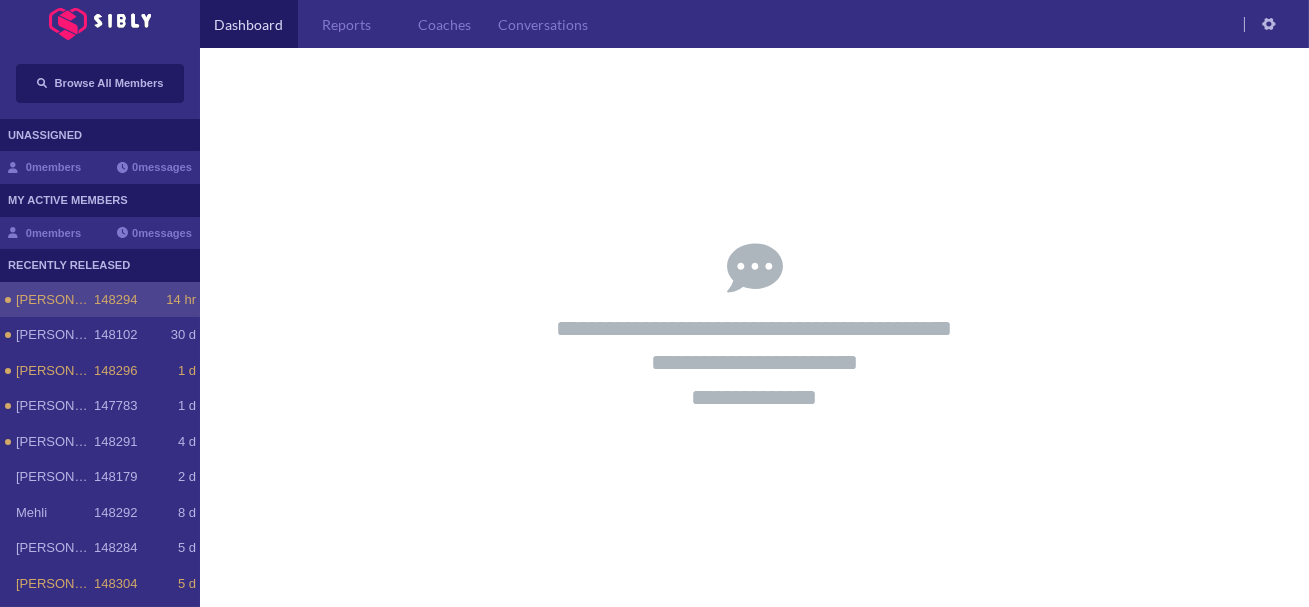 click on "[PERSON_NAME] 148294 14 hr" at bounding box center [100, 300] 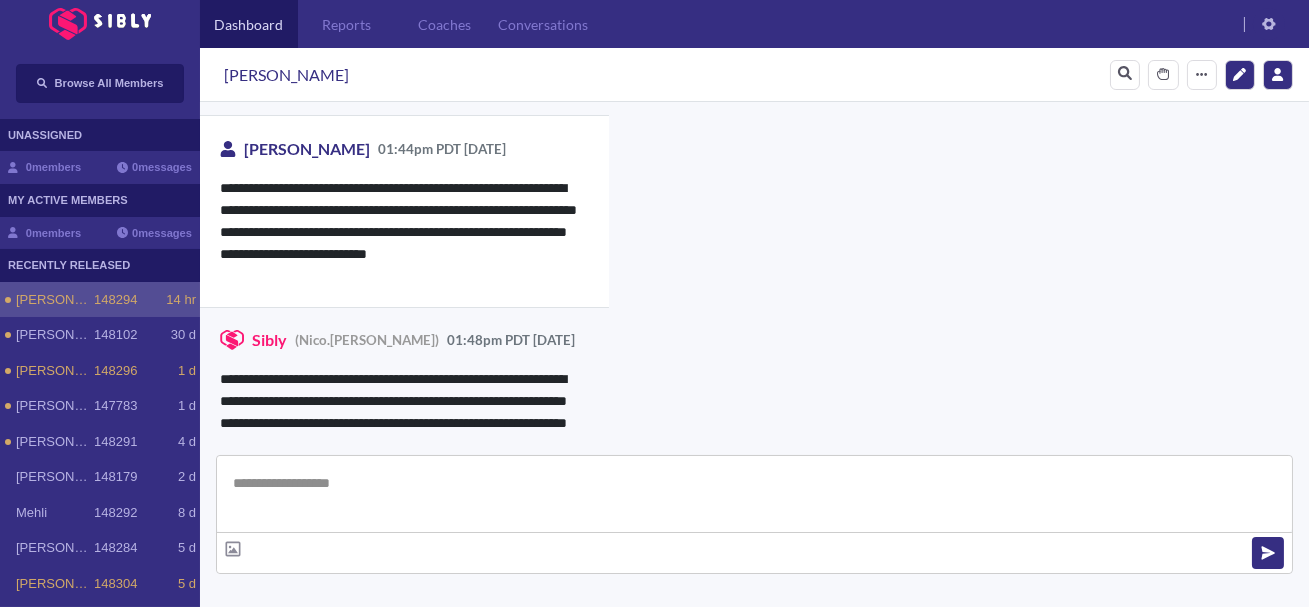 scroll, scrollTop: 2832, scrollLeft: 0, axis: vertical 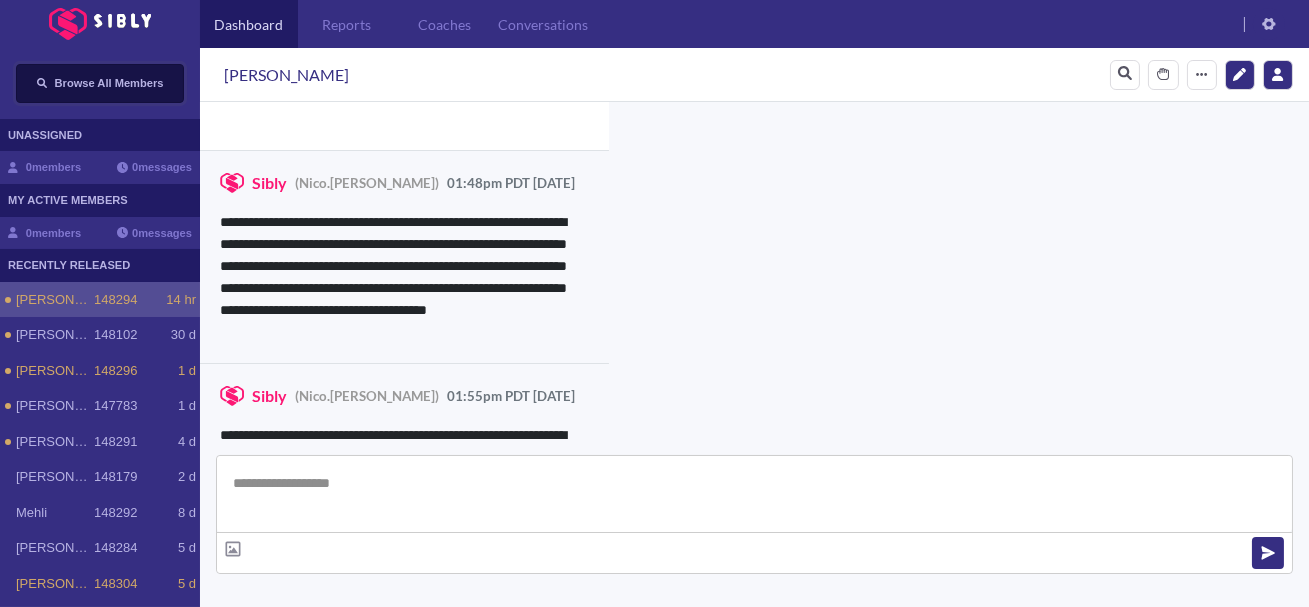 click on "Browse All Members" at bounding box center [100, 83] 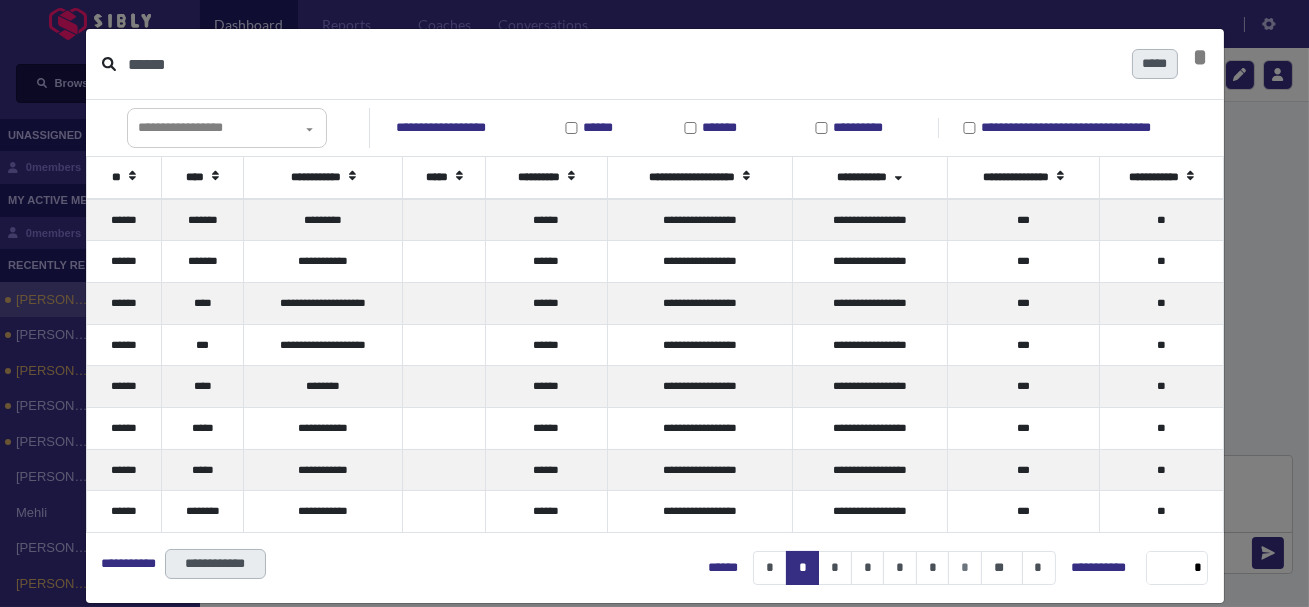 type on "******" 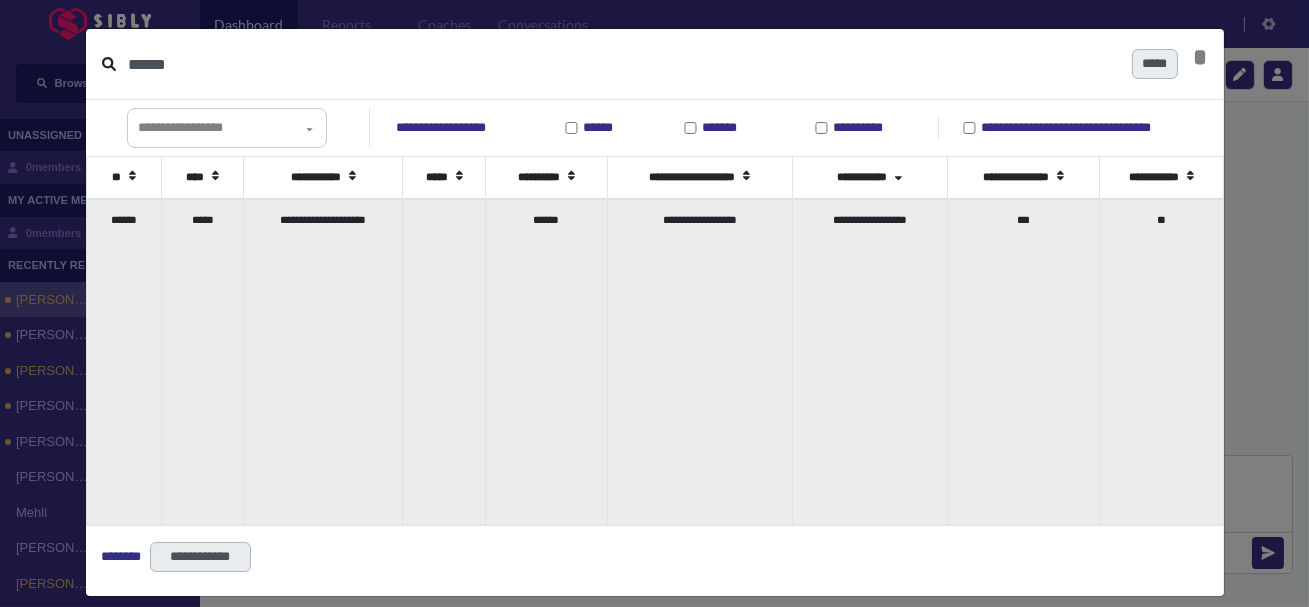 click on "**********" at bounding box center (323, 362) 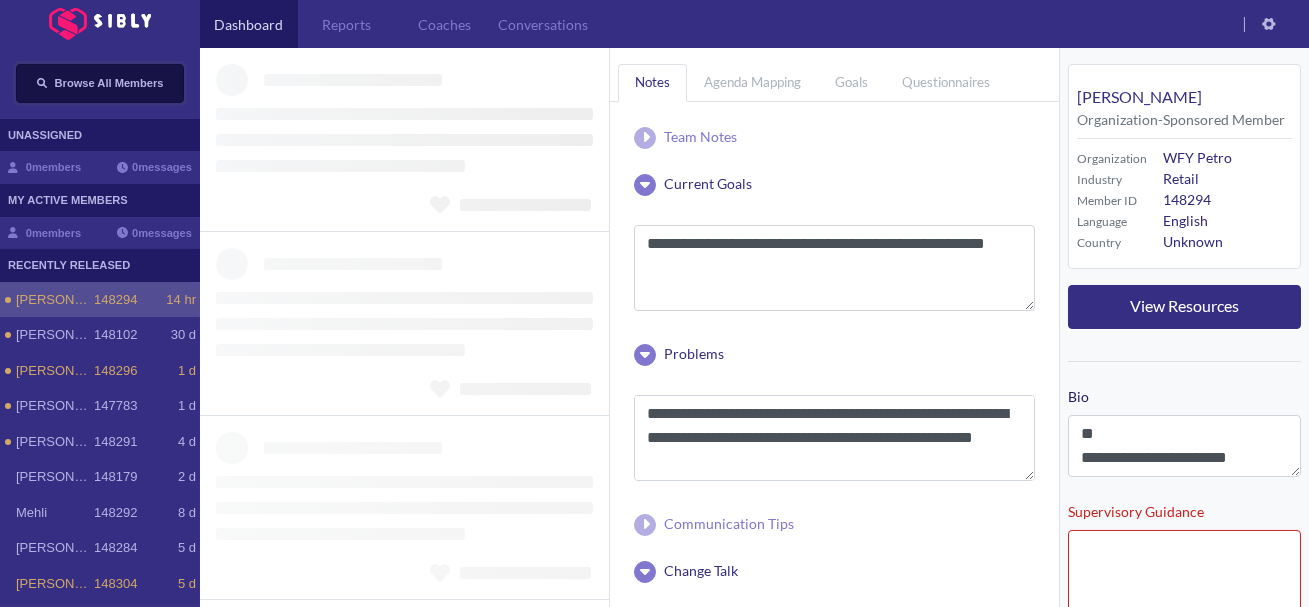 type 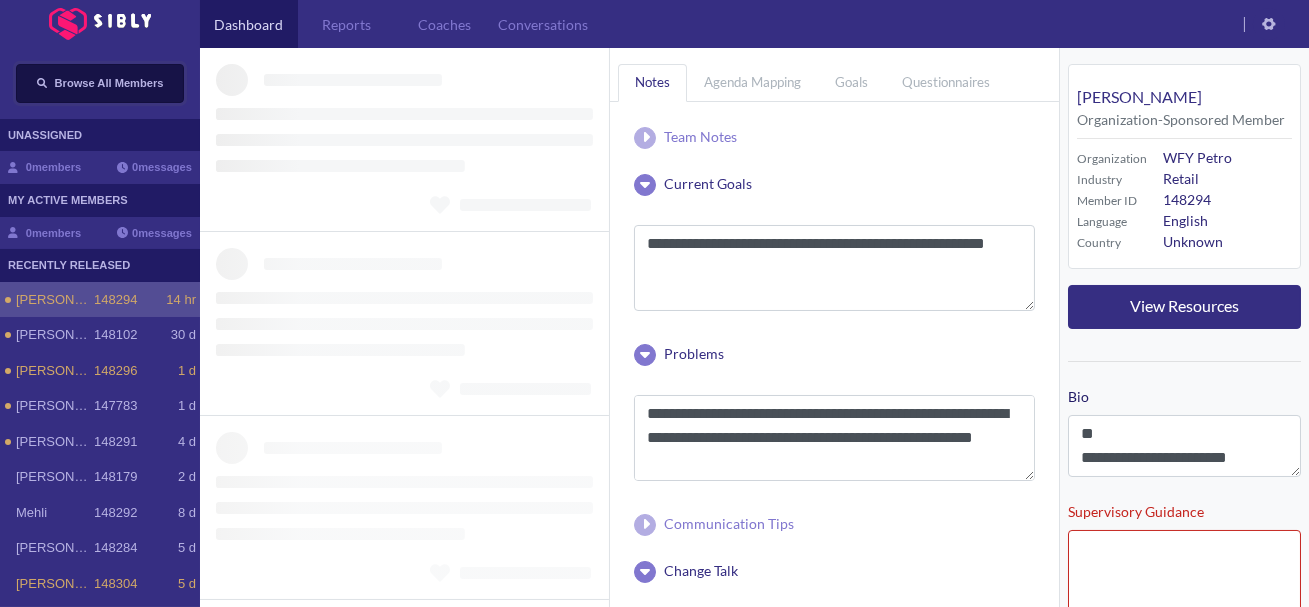 type 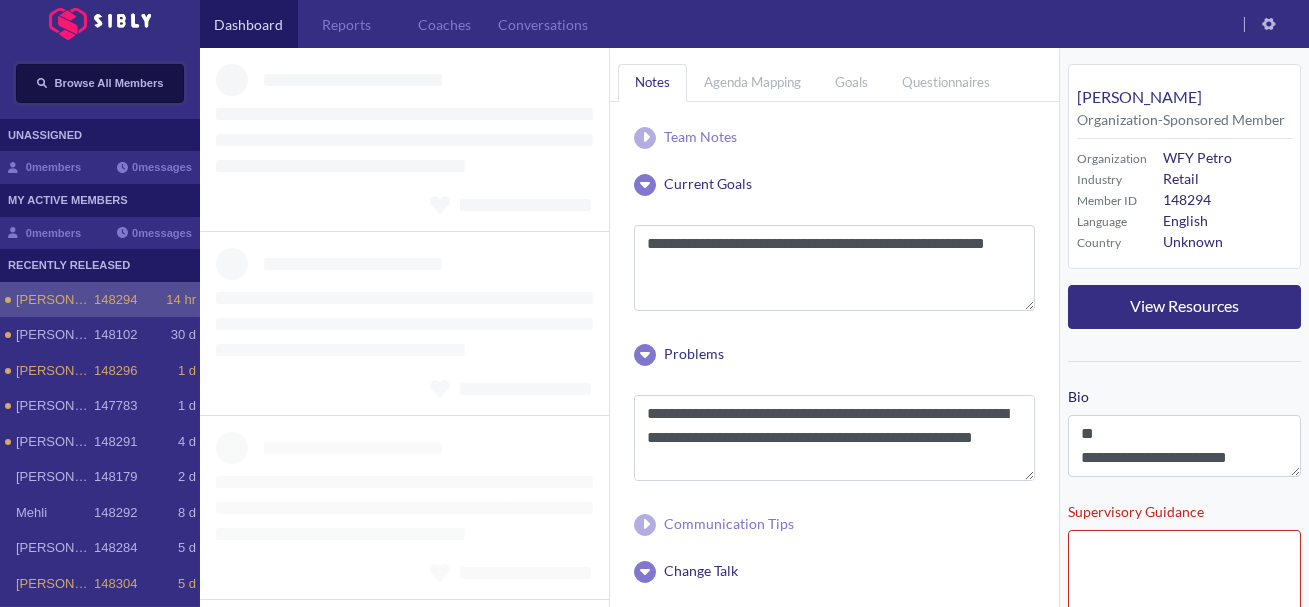 type 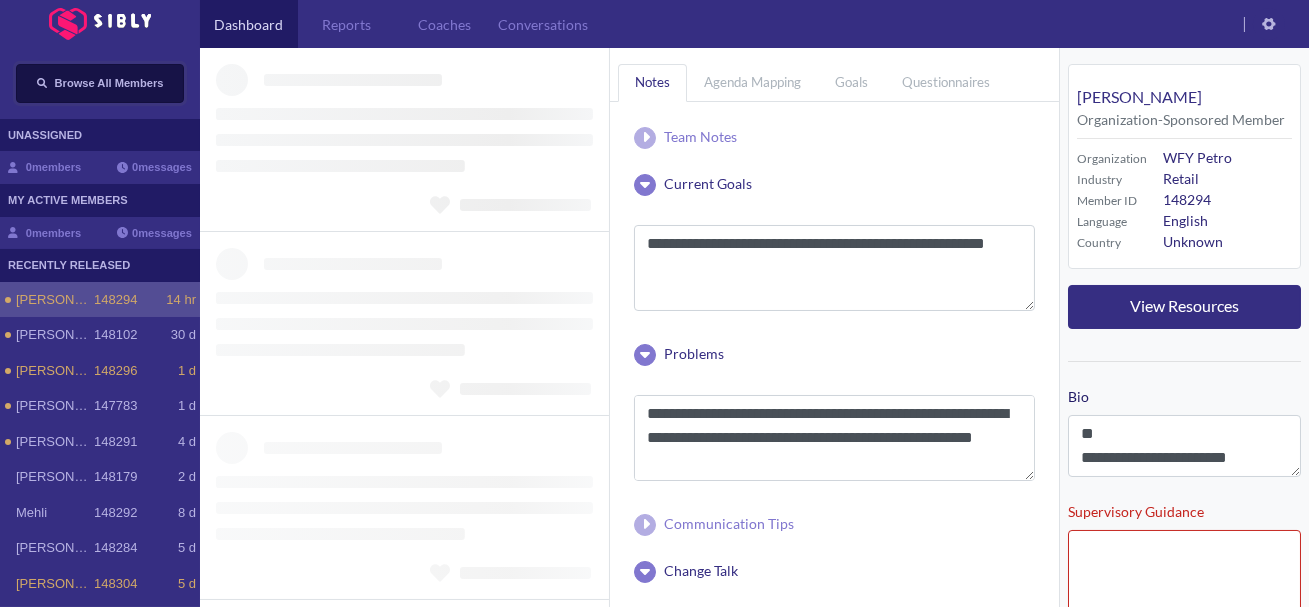 type 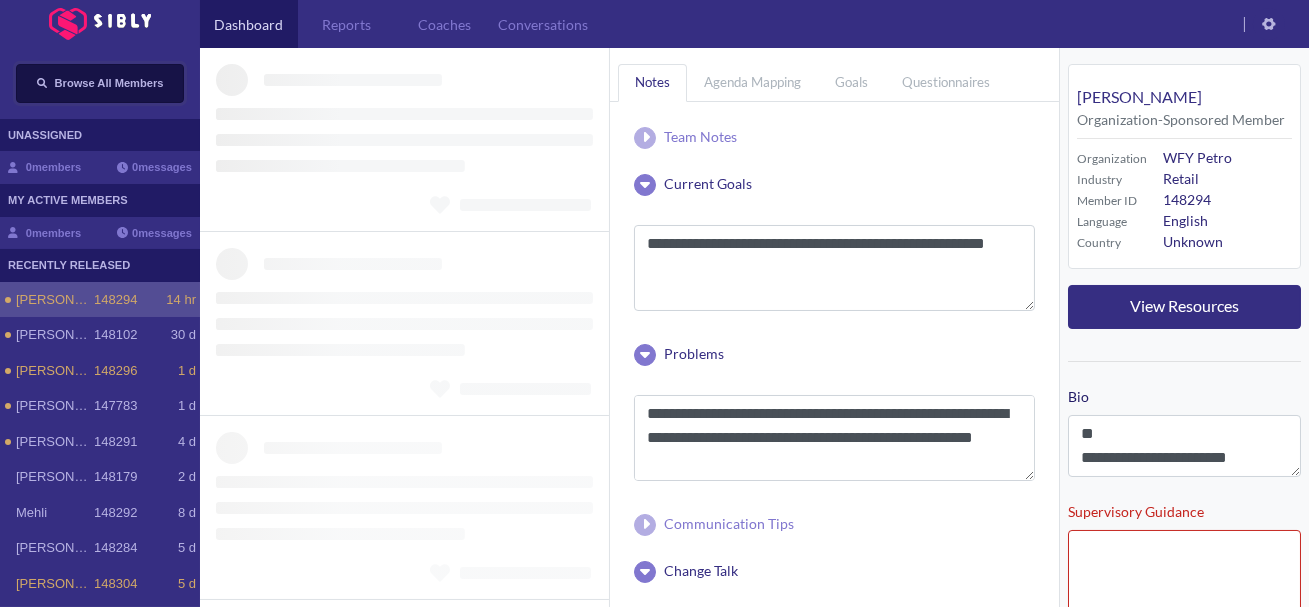 type 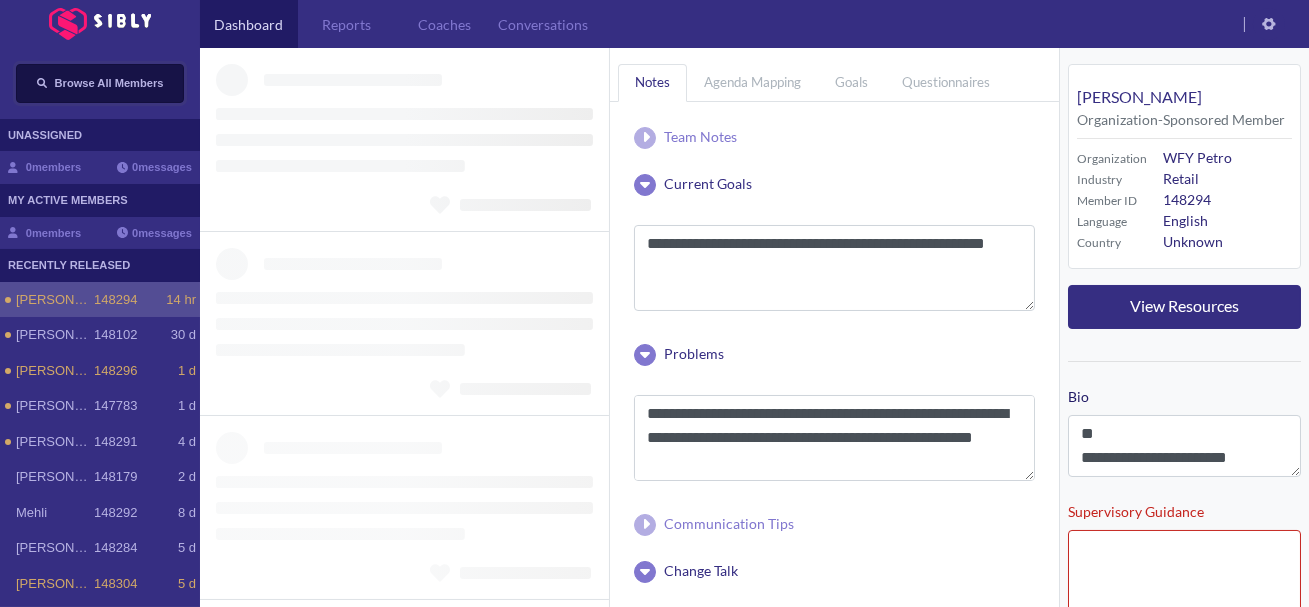 type 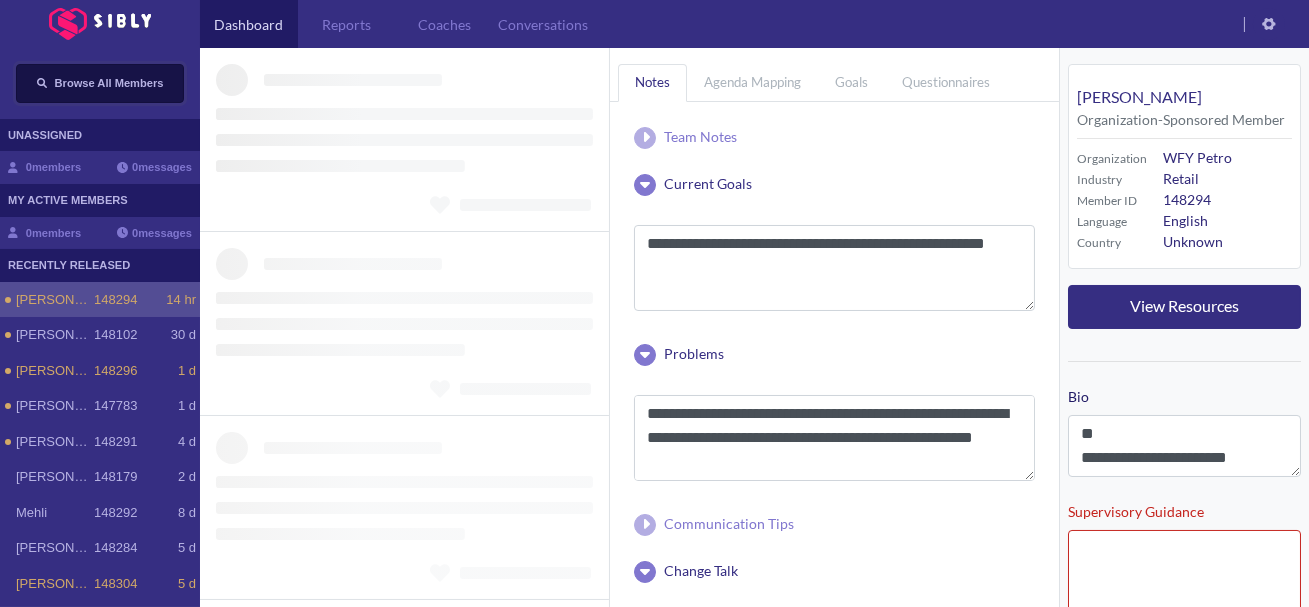type 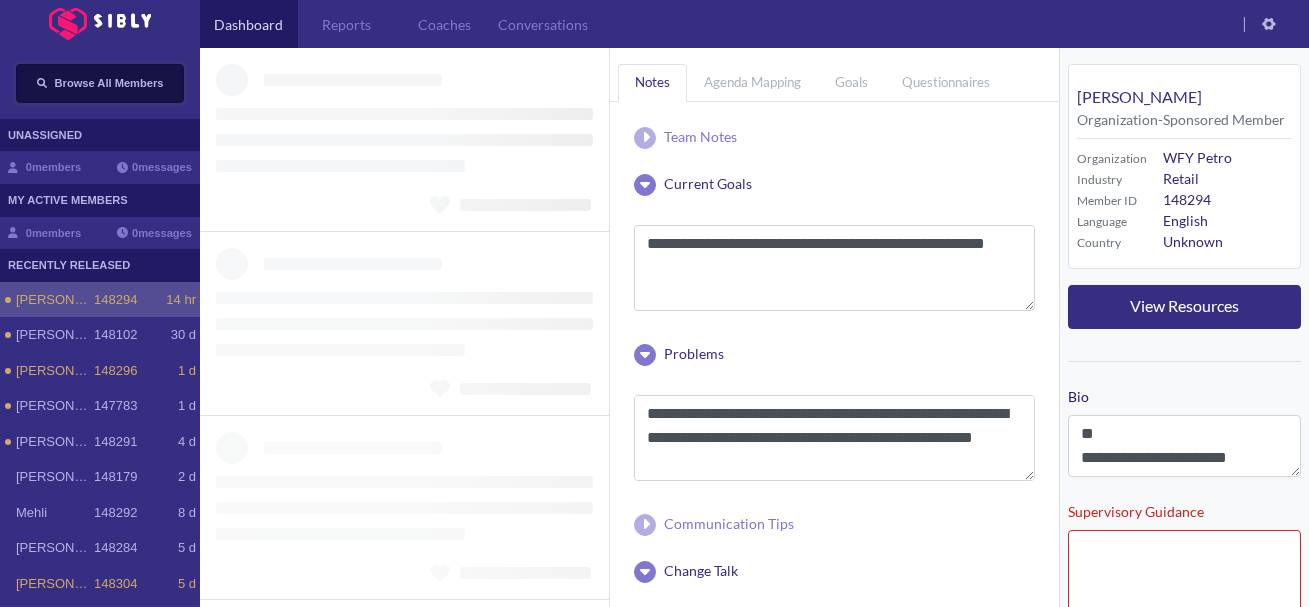 type on "**********" 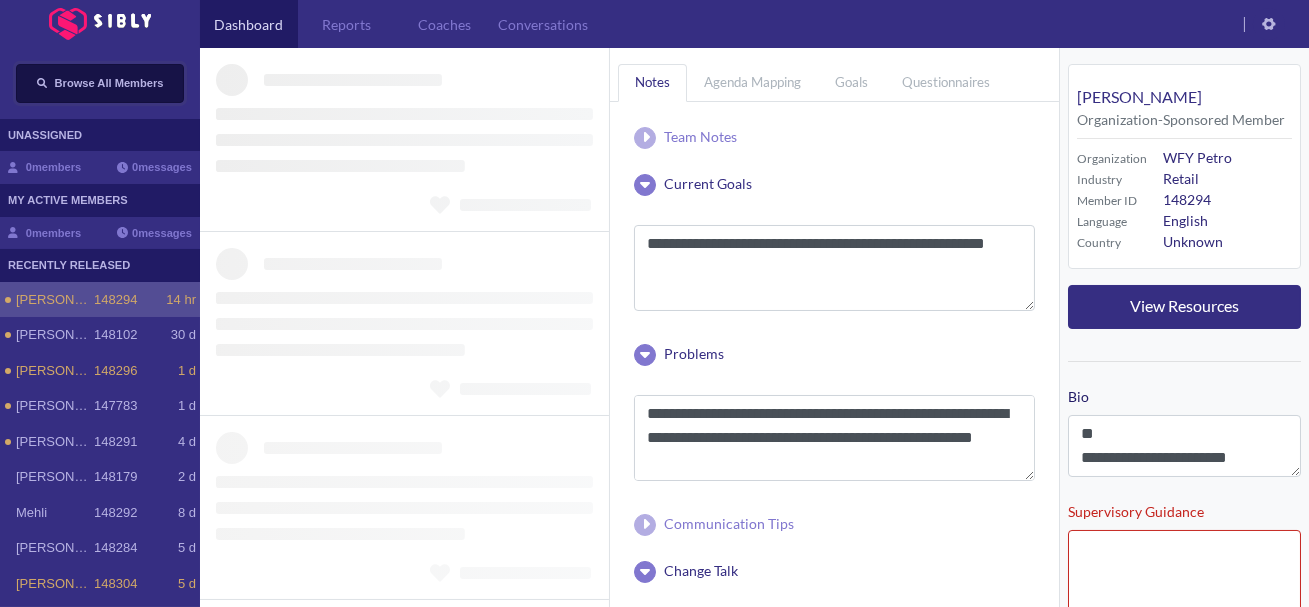 type 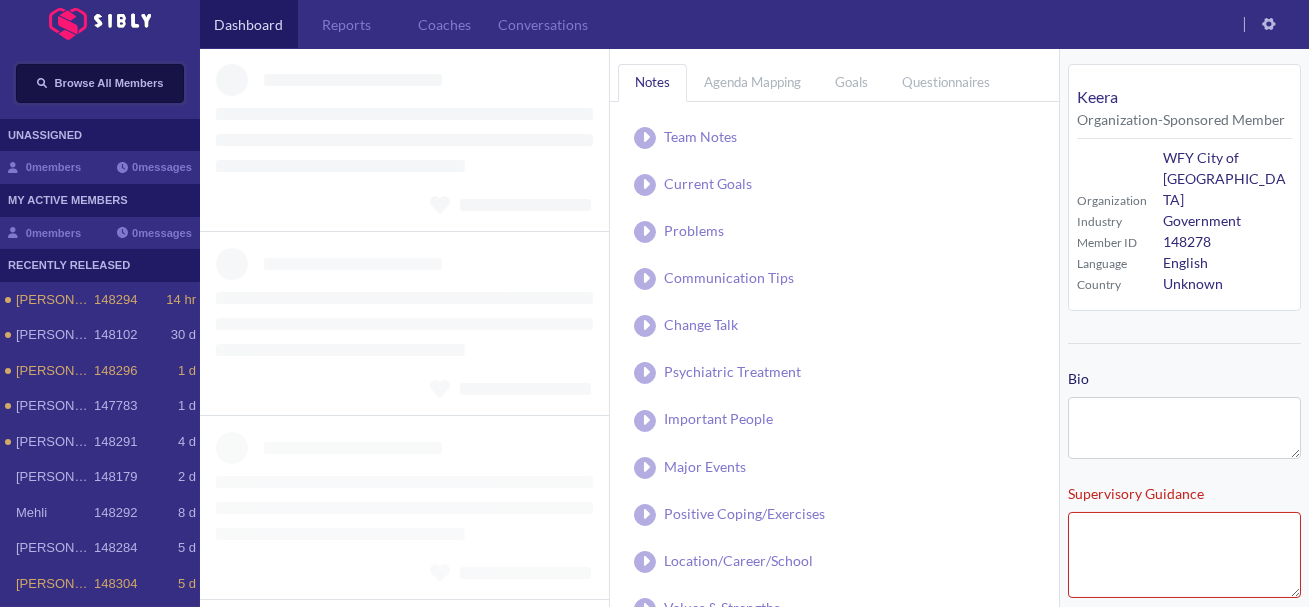 type on "**********" 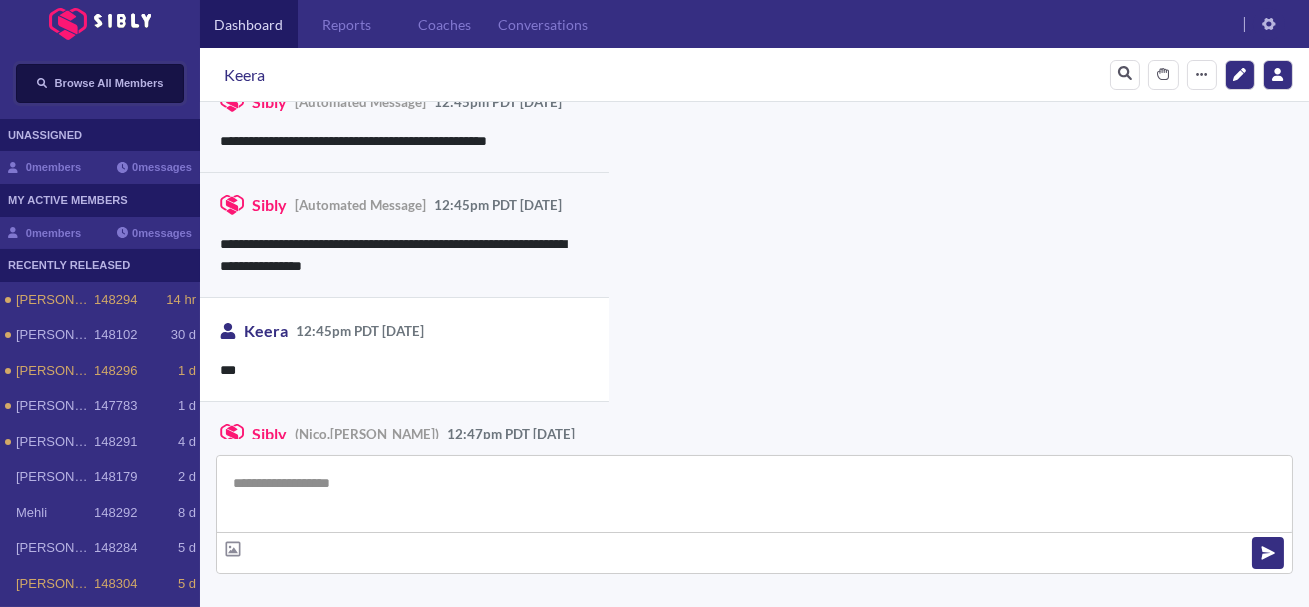 scroll, scrollTop: 0, scrollLeft: 0, axis: both 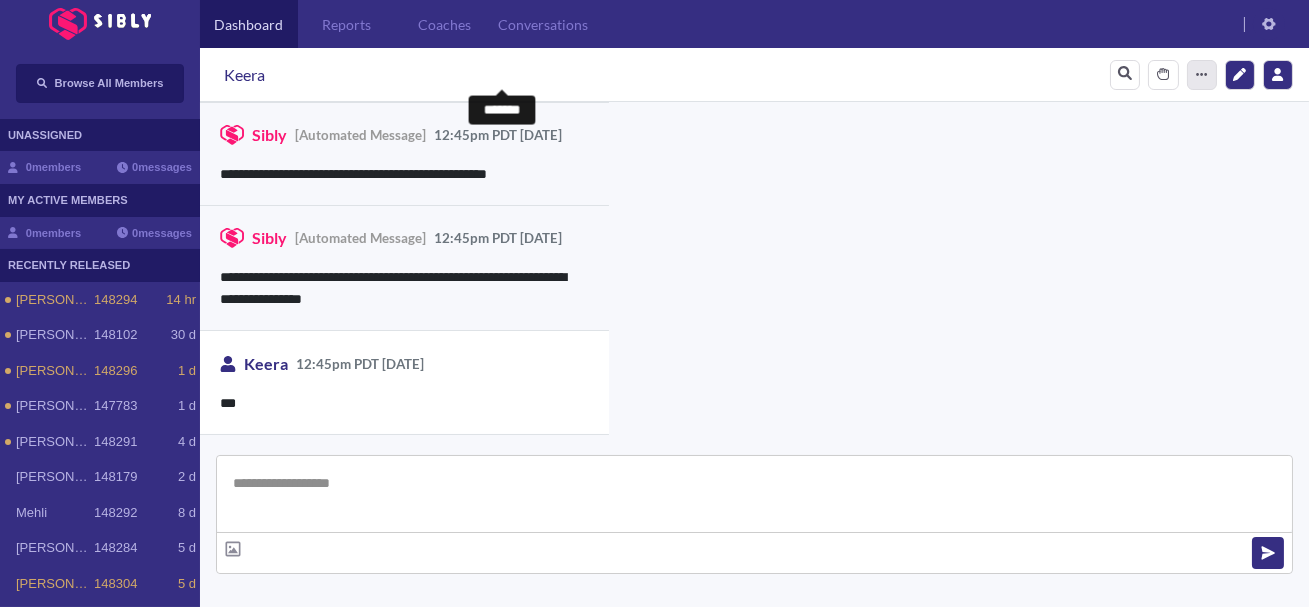 click 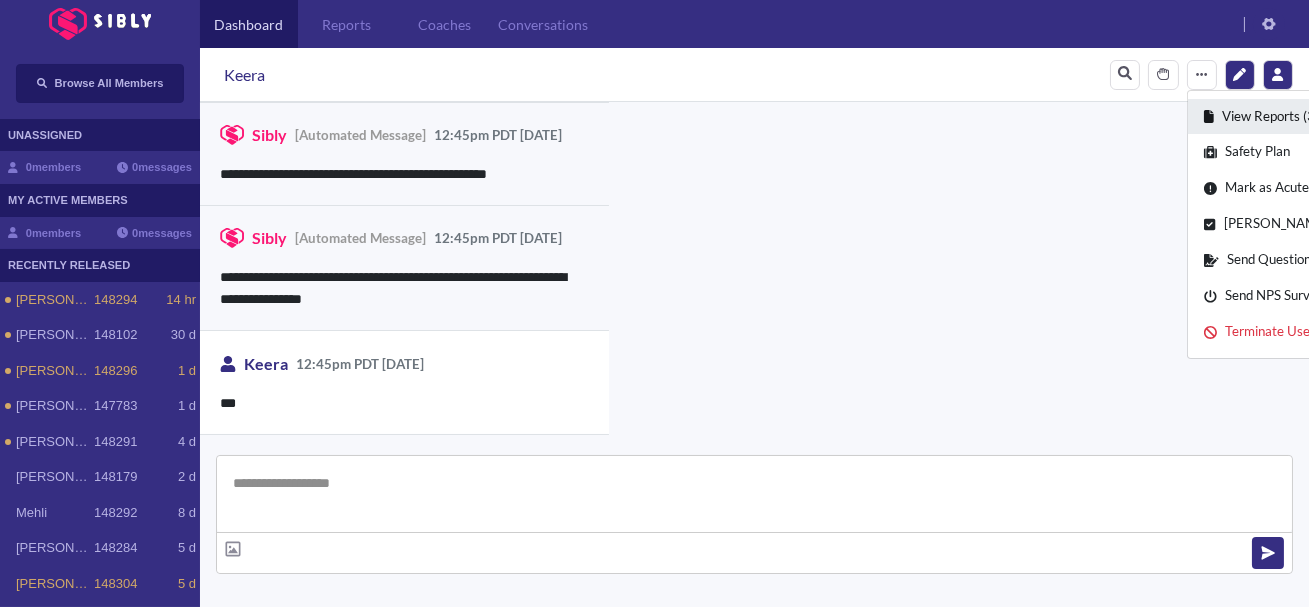 click on "View Reports (3)" at bounding box center (1333, 117) 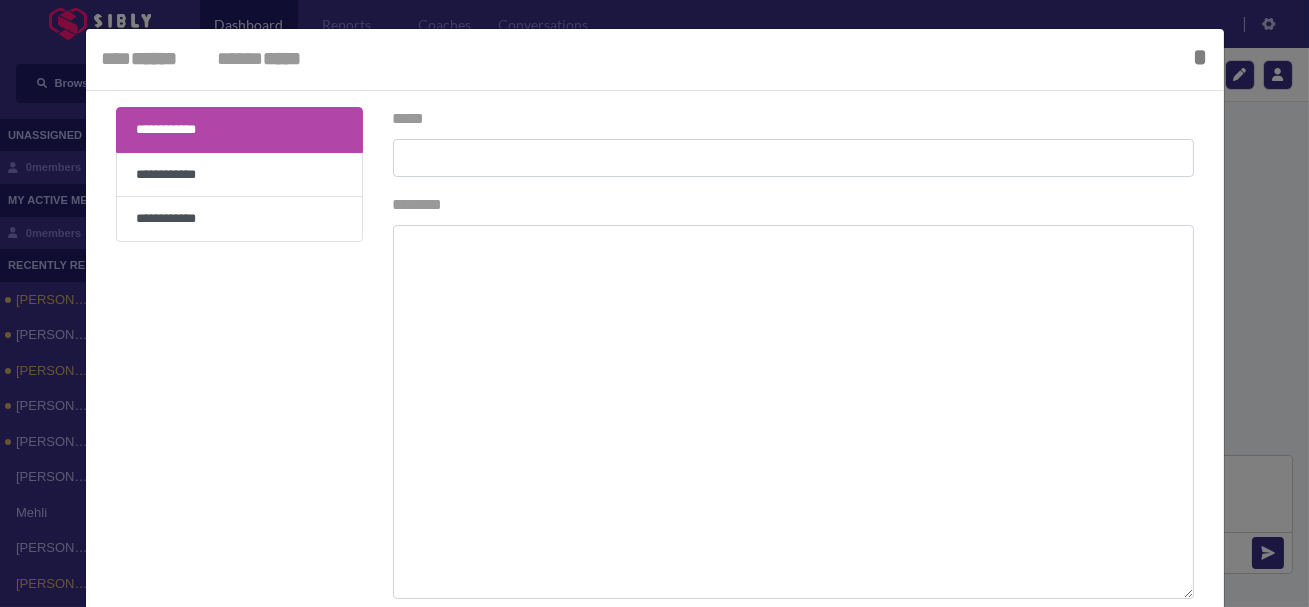 type on "**********" 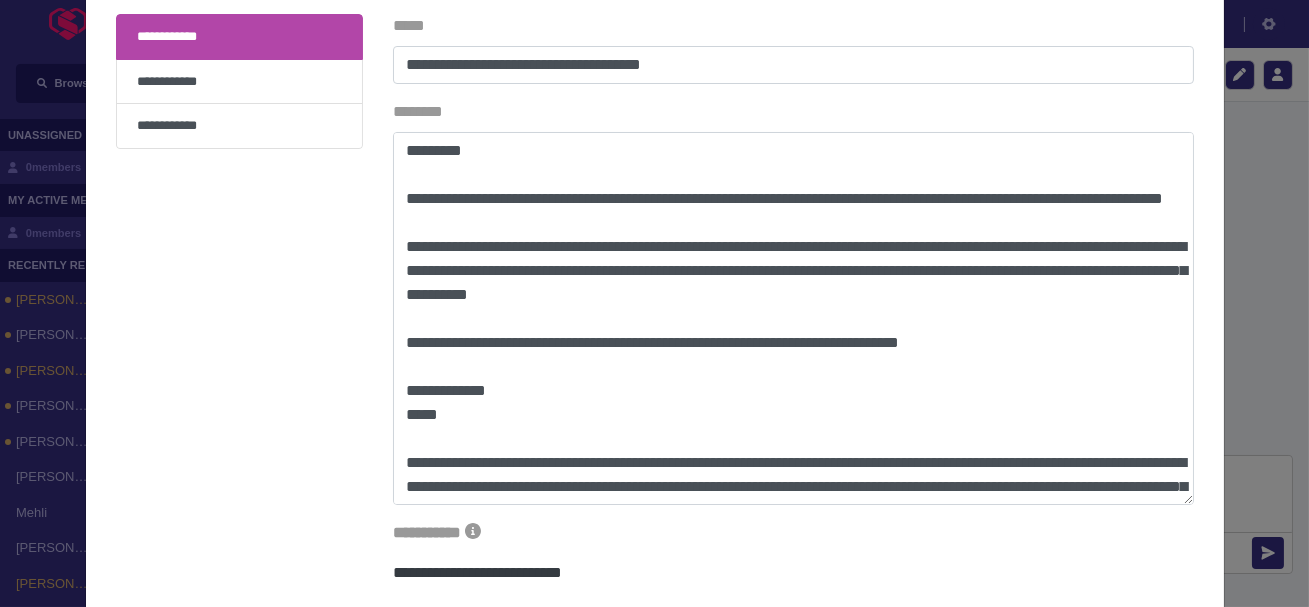 scroll, scrollTop: 80, scrollLeft: 0, axis: vertical 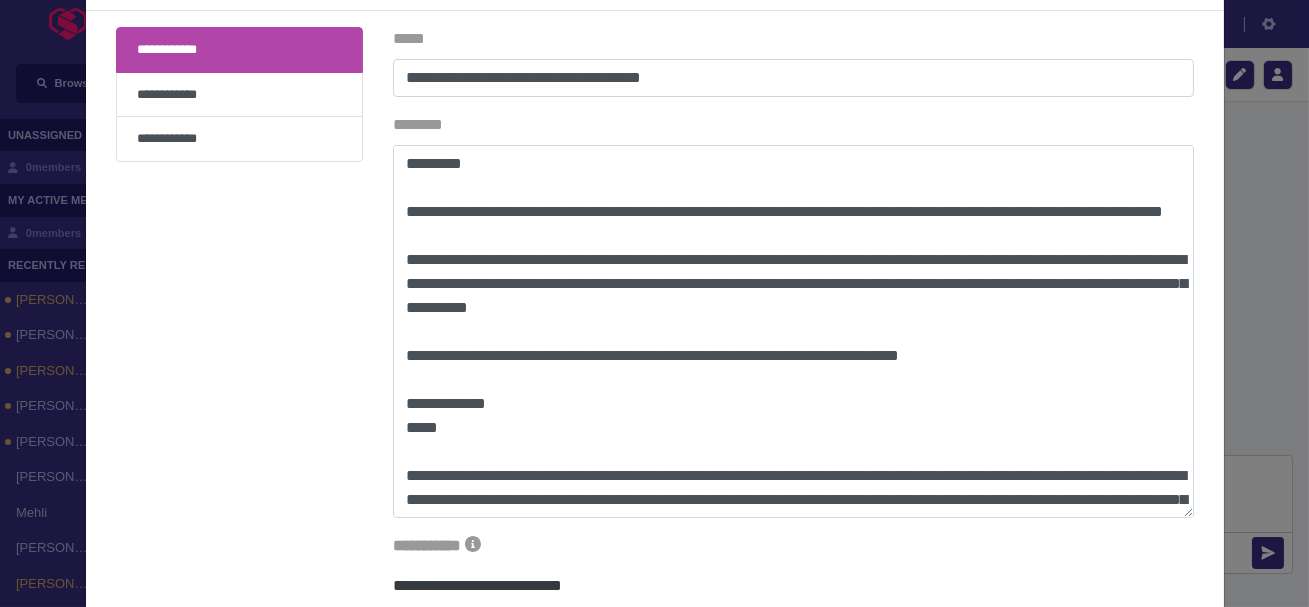 click at bounding box center (654, 303) 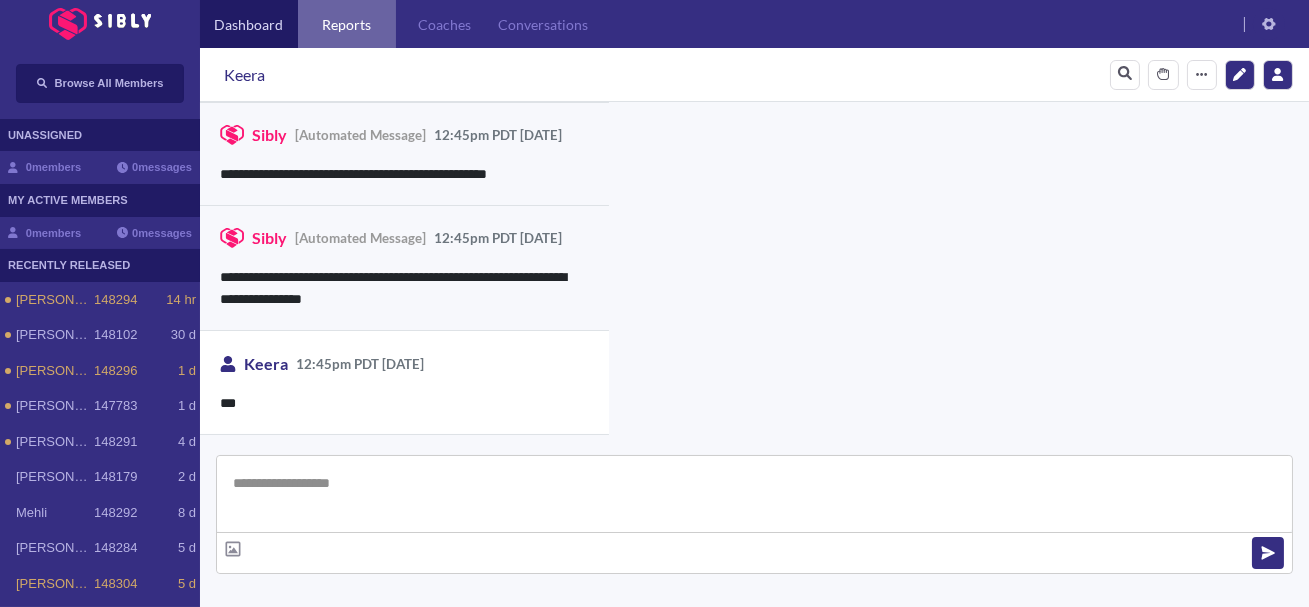 click on "Reports" at bounding box center (347, 24) 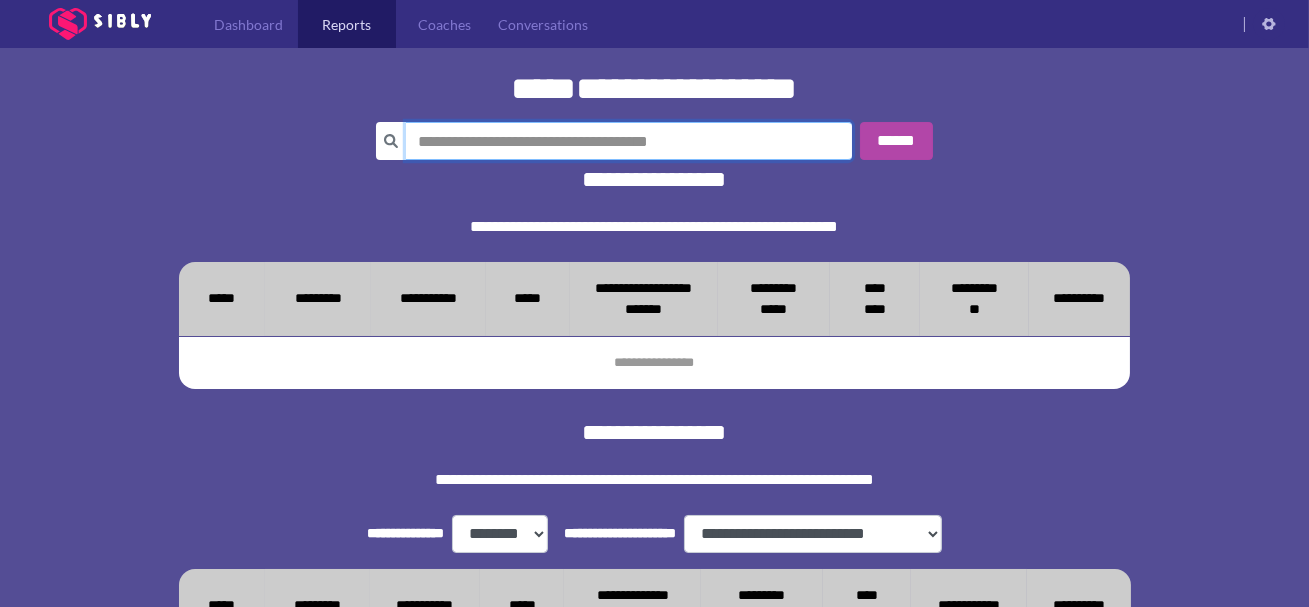 click at bounding box center [629, 141] 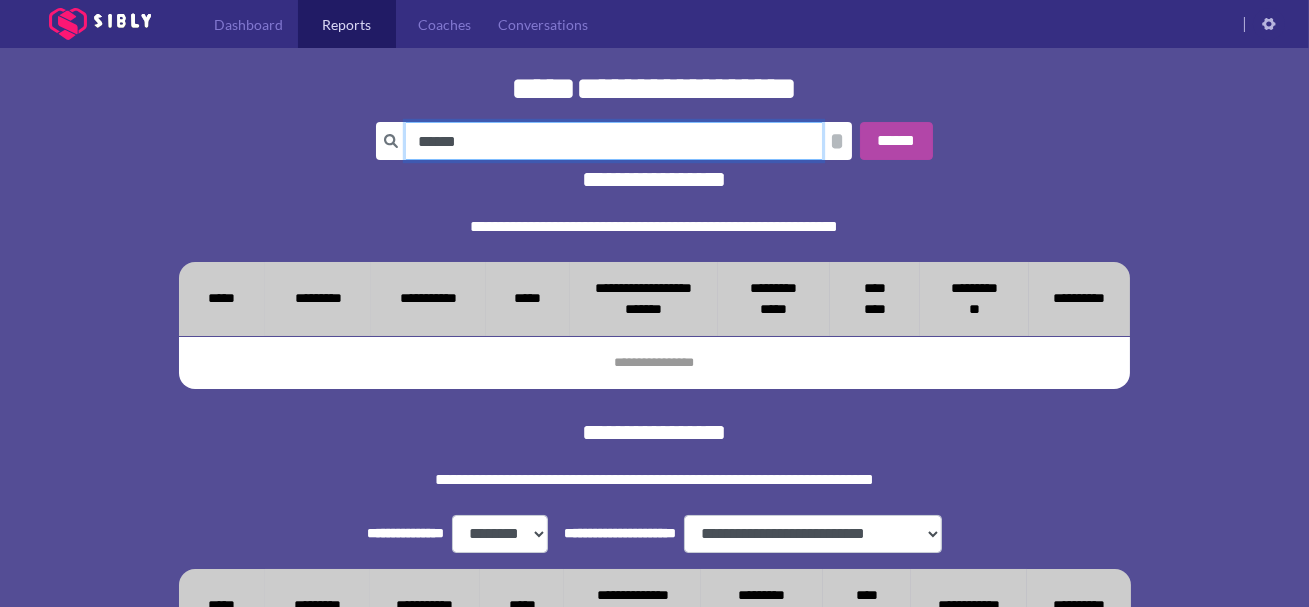 type on "******" 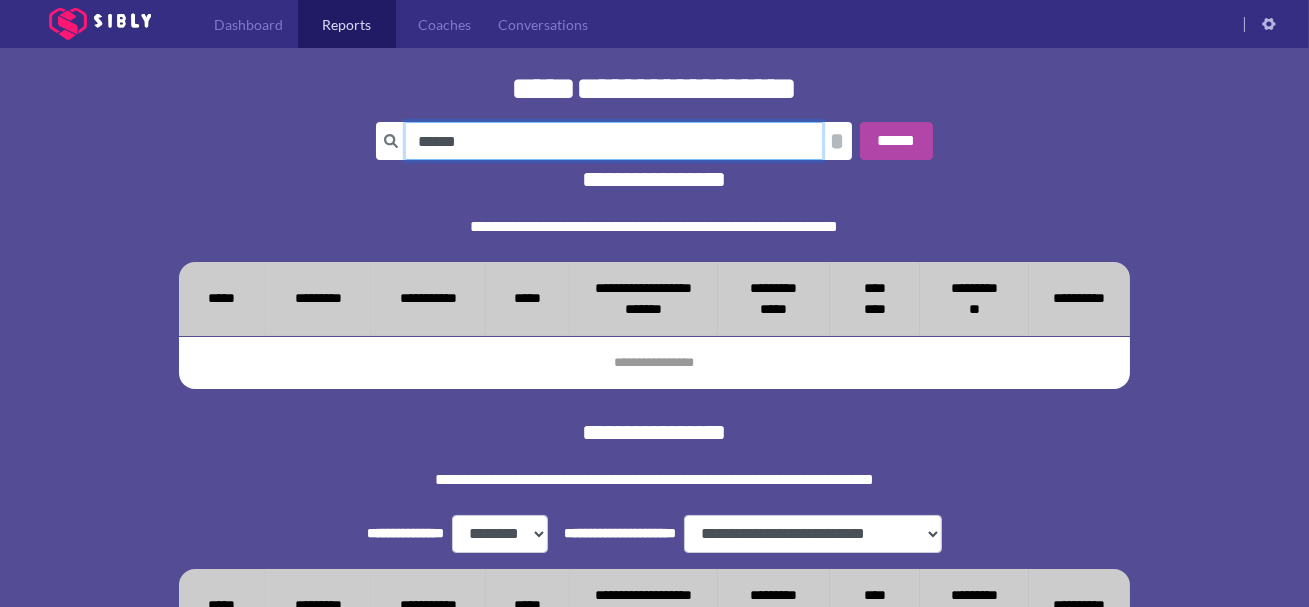 scroll, scrollTop: 178, scrollLeft: 0, axis: vertical 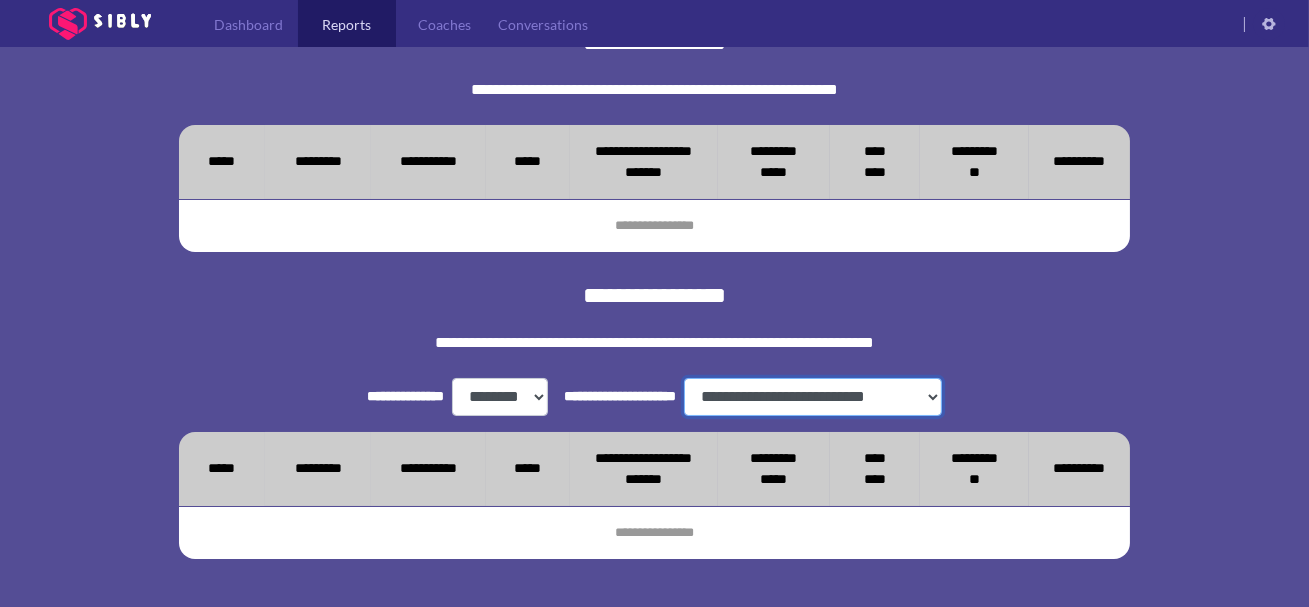 click on "**********" at bounding box center (813, 397) 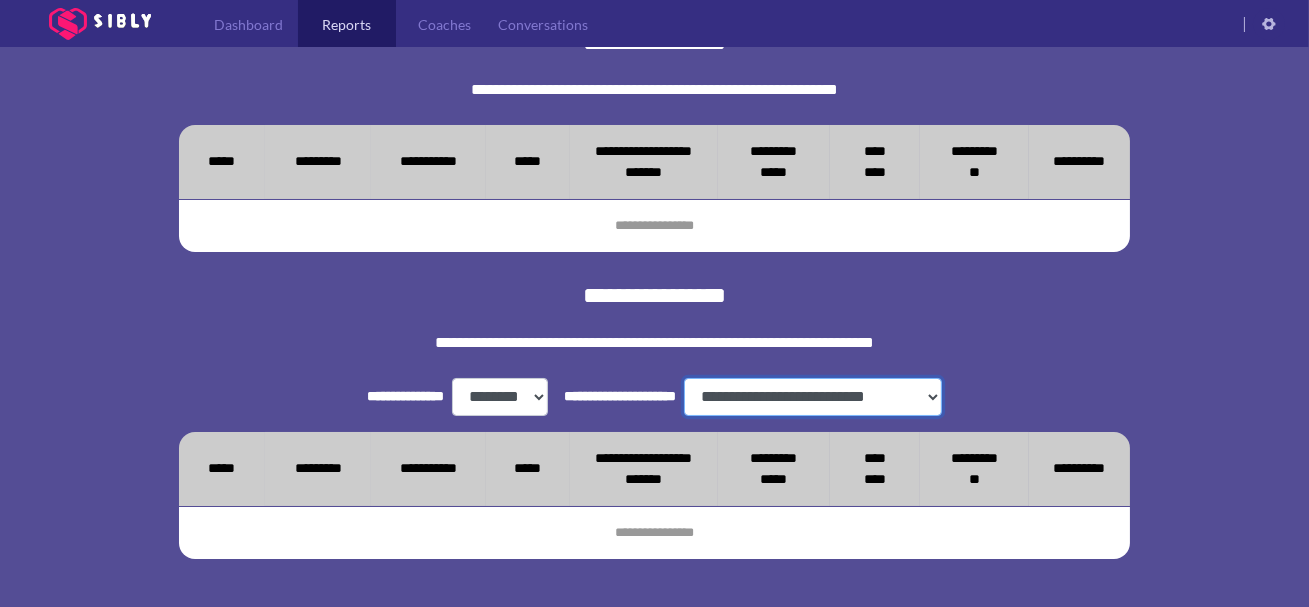 select on "***" 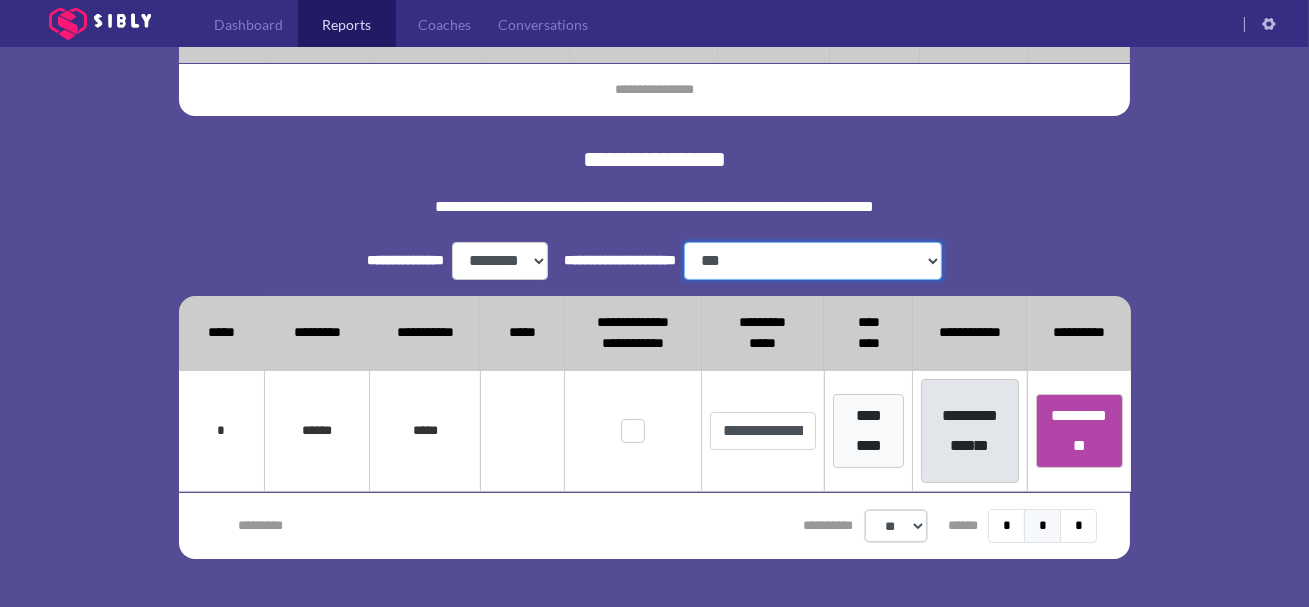 scroll, scrollTop: 294, scrollLeft: 0, axis: vertical 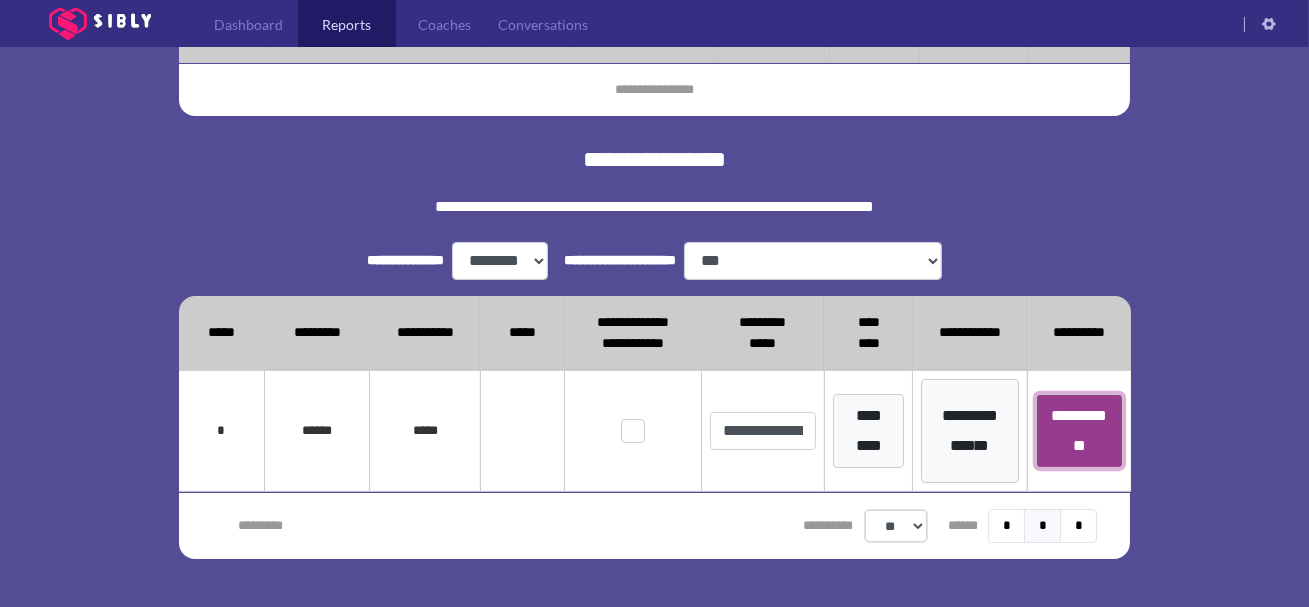 click on "**********" at bounding box center [1079, 431] 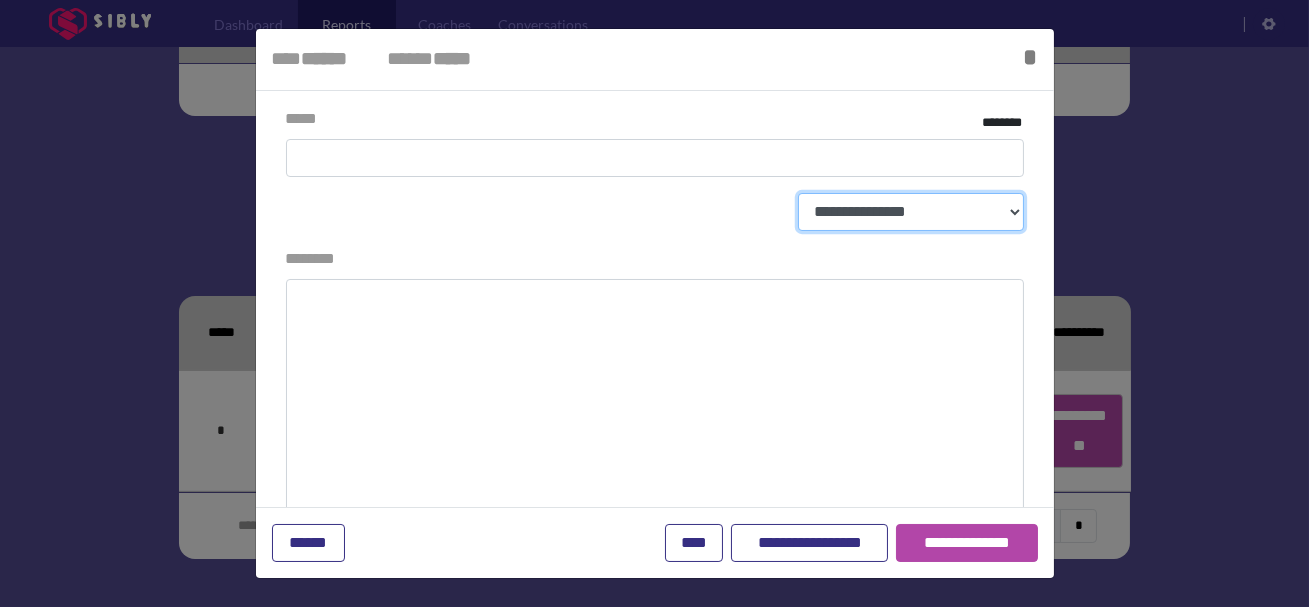 click on "**********" at bounding box center [911, 212] 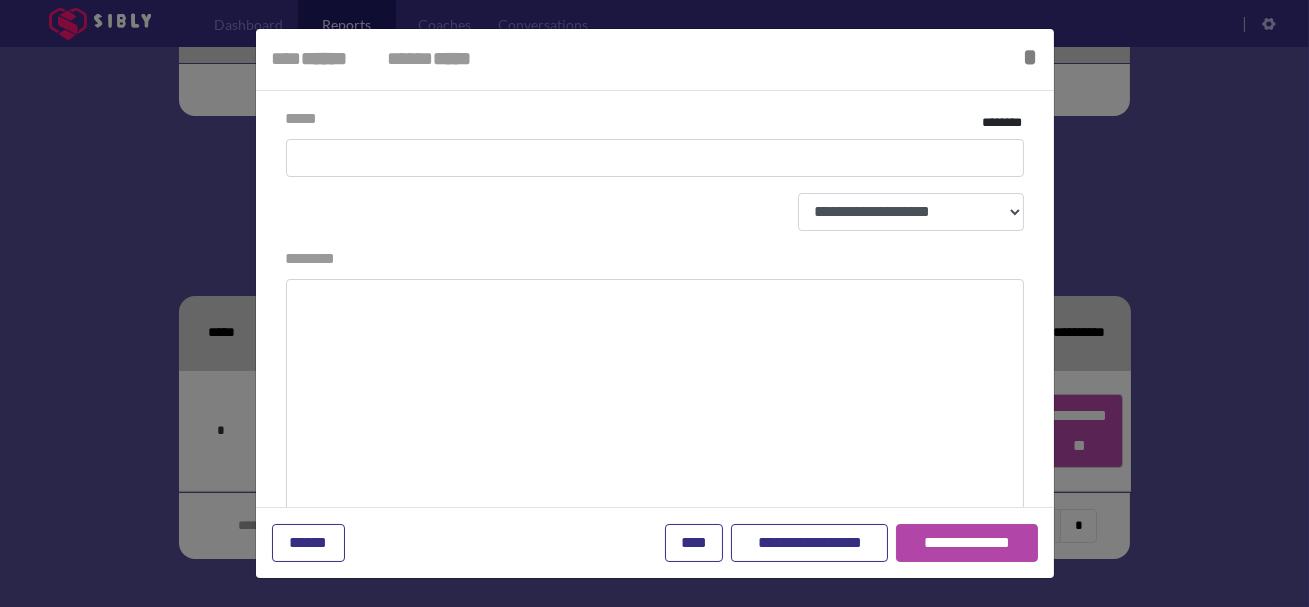 select 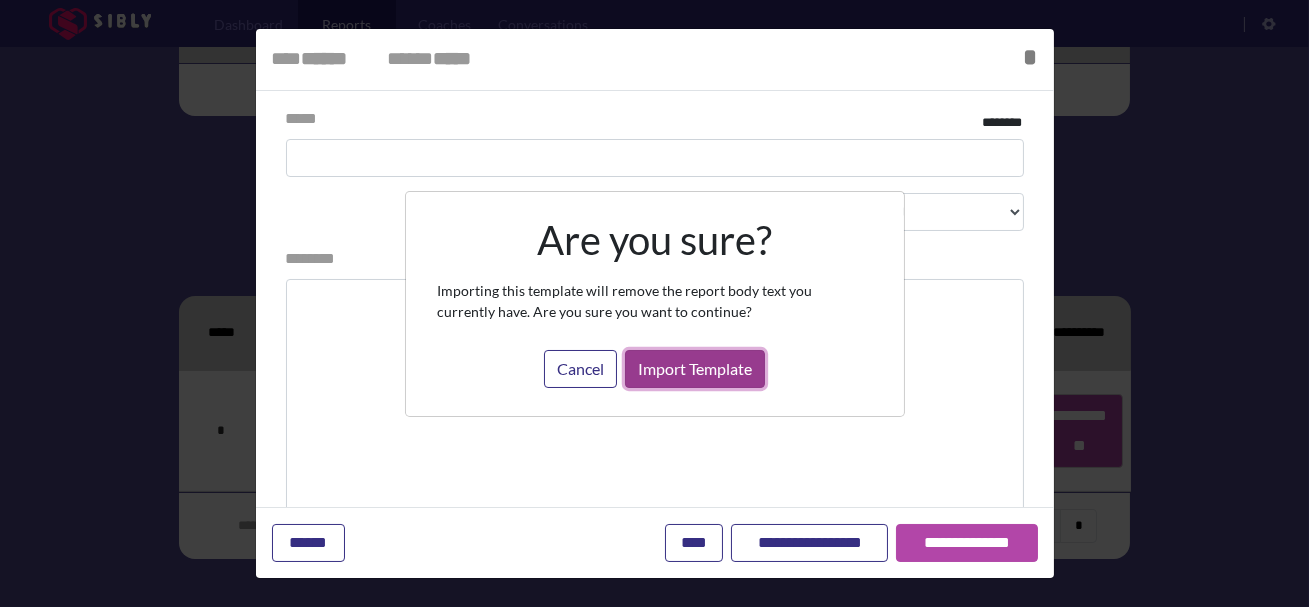 click on "Import Template" at bounding box center [695, 369] 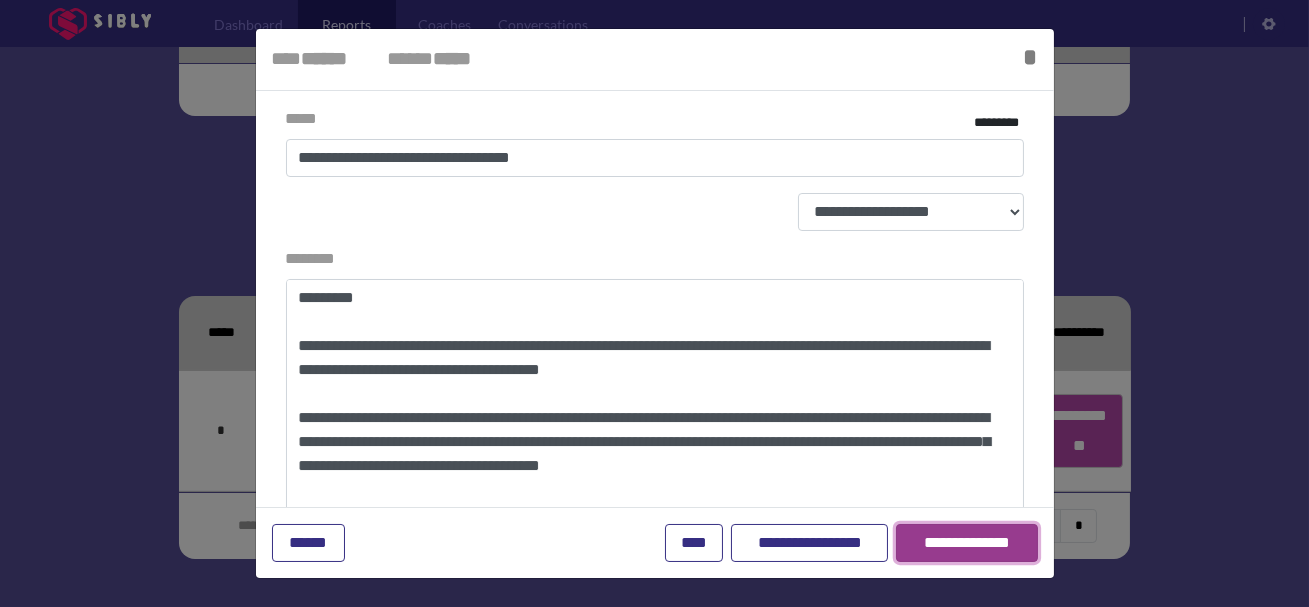 click on "**********" at bounding box center (967, 543) 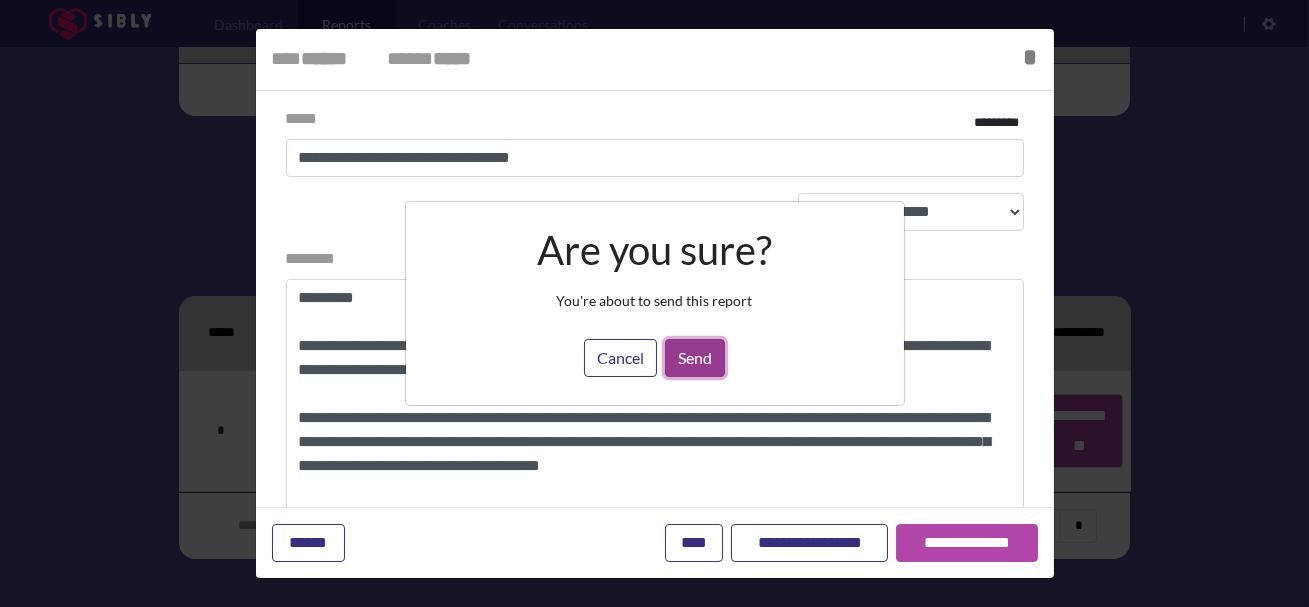 click on "Send" at bounding box center [695, 358] 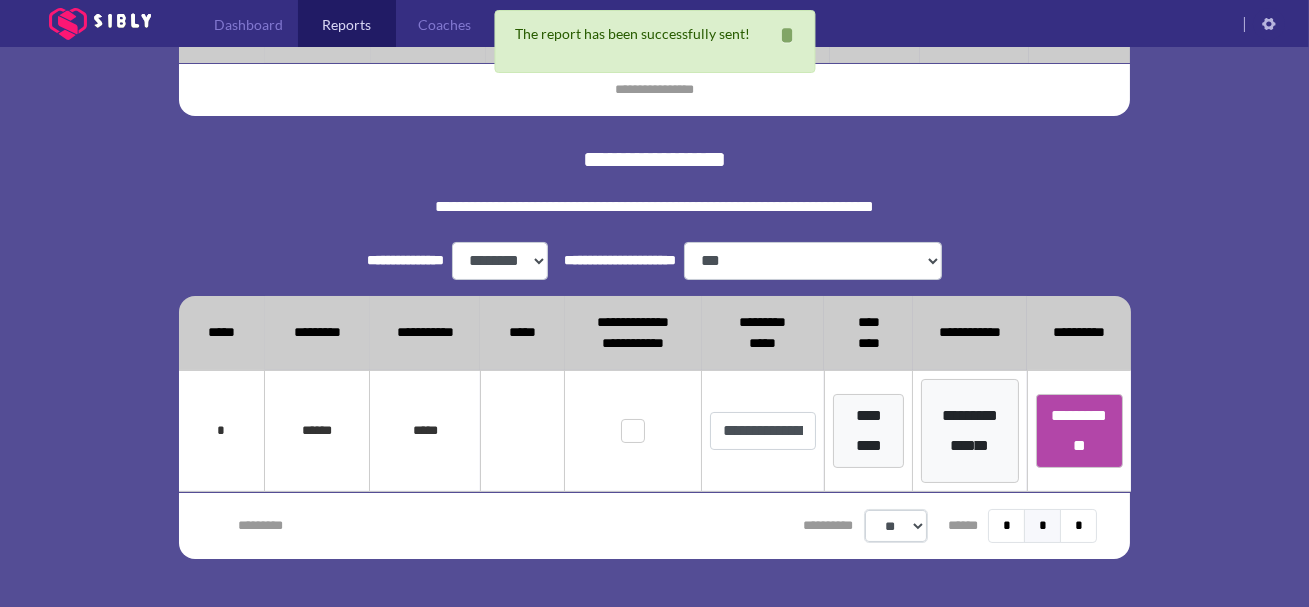 click at bounding box center (633, 431) 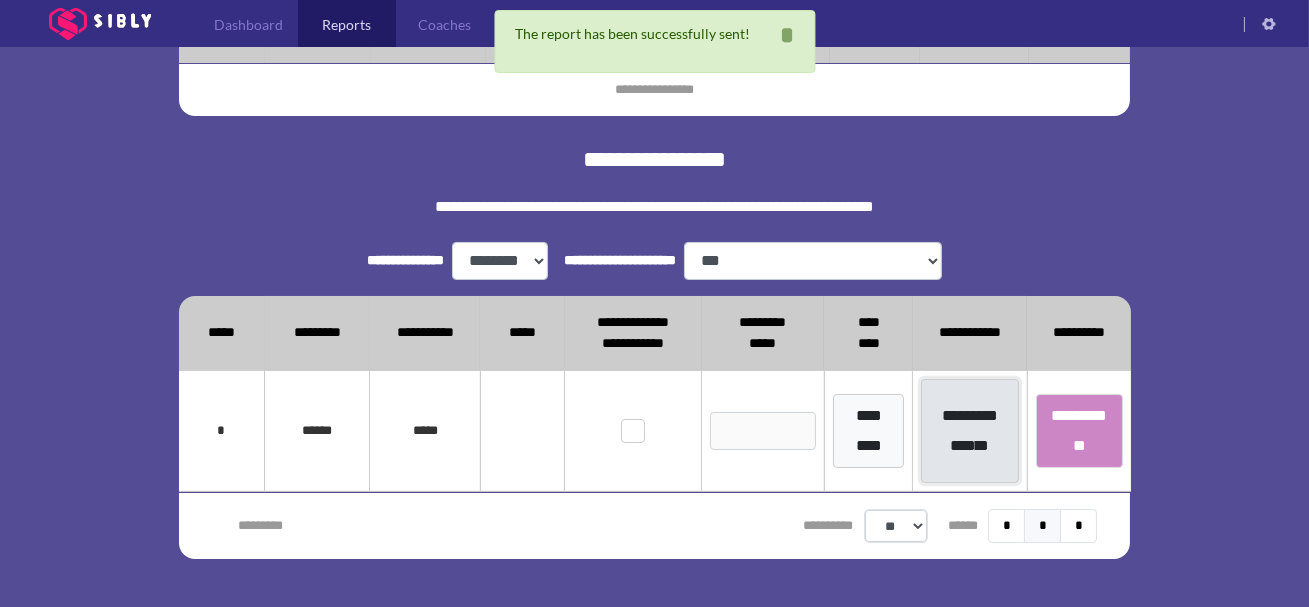 click on "**********" at bounding box center [969, 431] 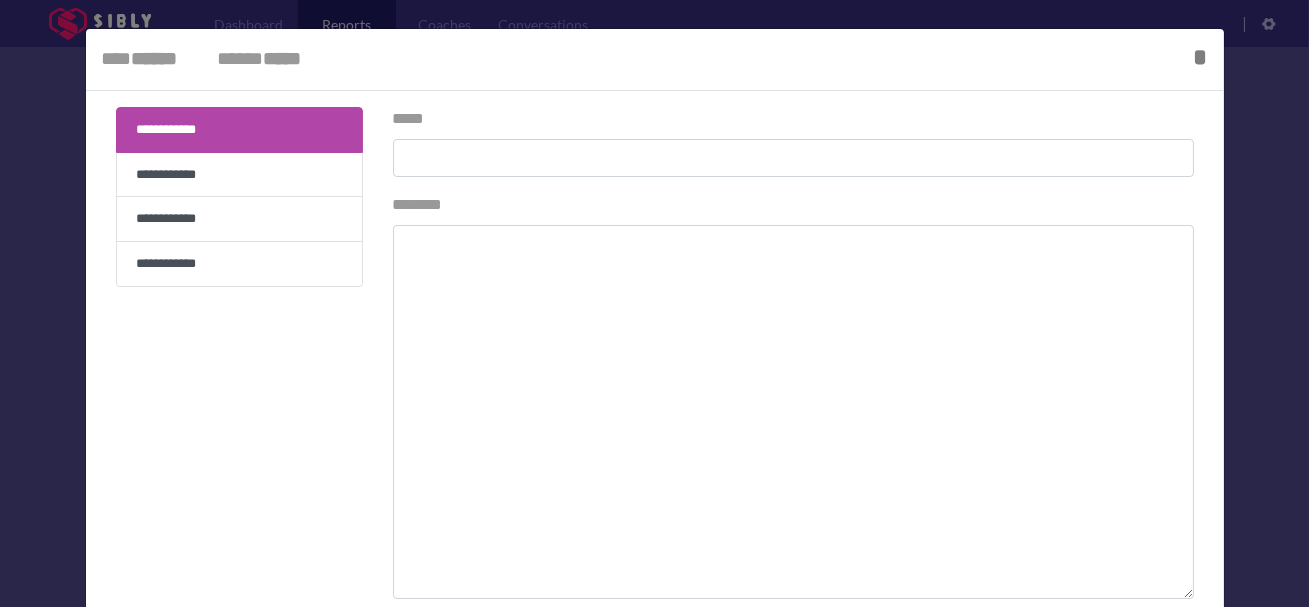 type on "**********" 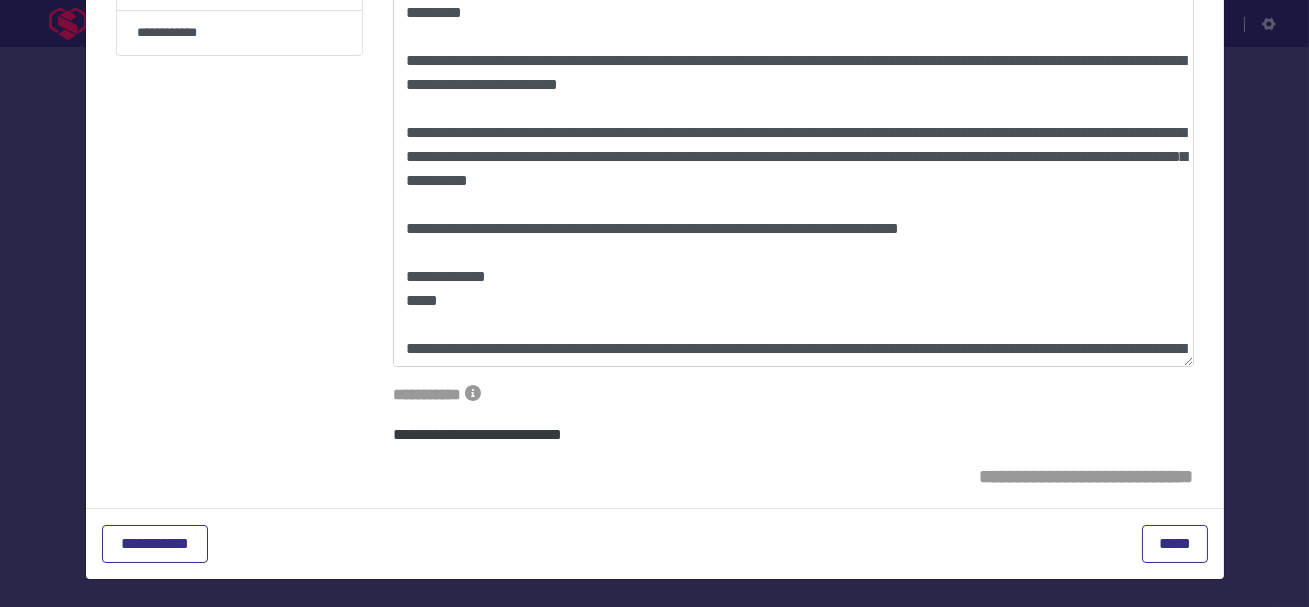 scroll, scrollTop: 0, scrollLeft: 0, axis: both 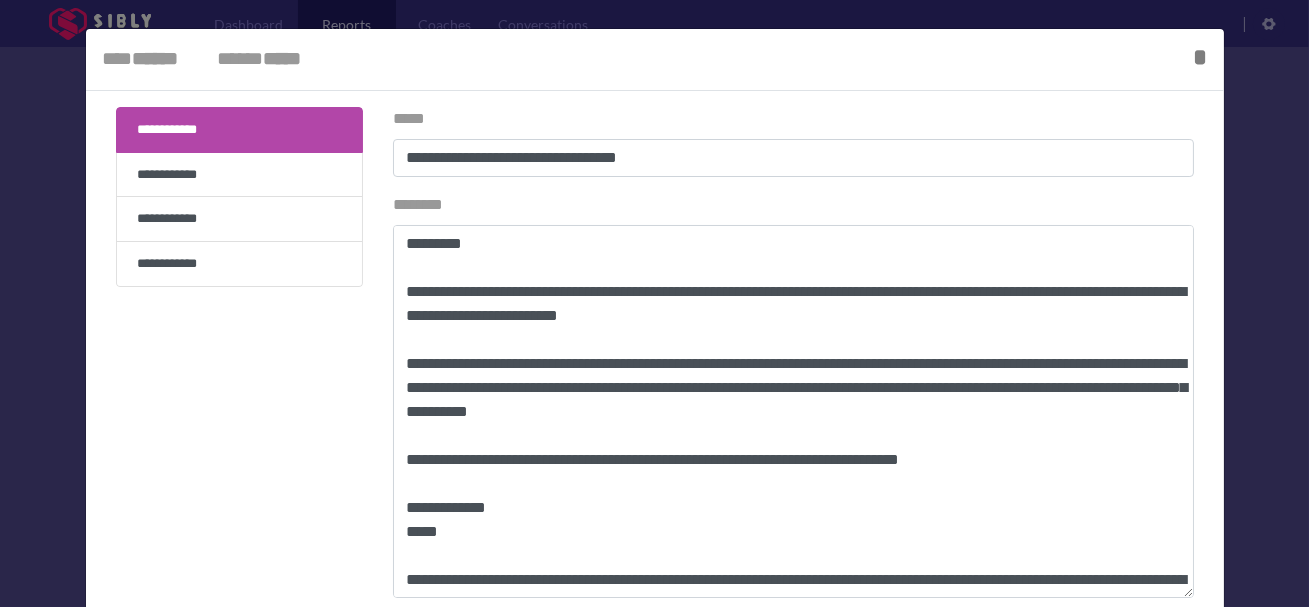 click at bounding box center [654, 303] 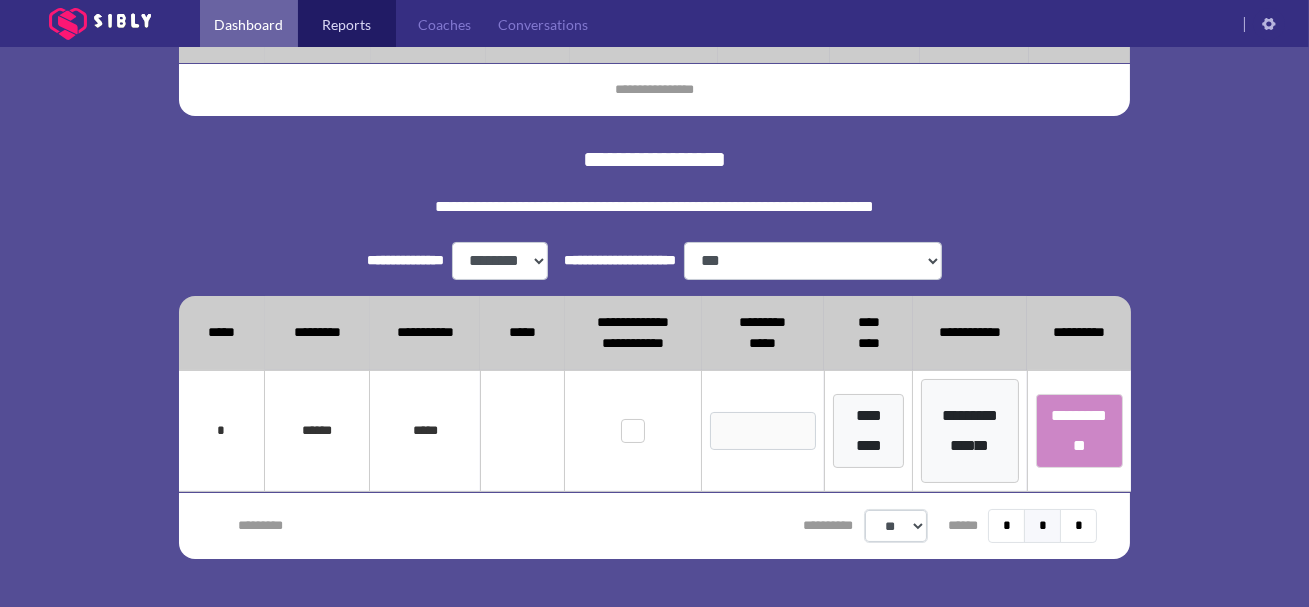 click on "Dashboard" at bounding box center (249, 24) 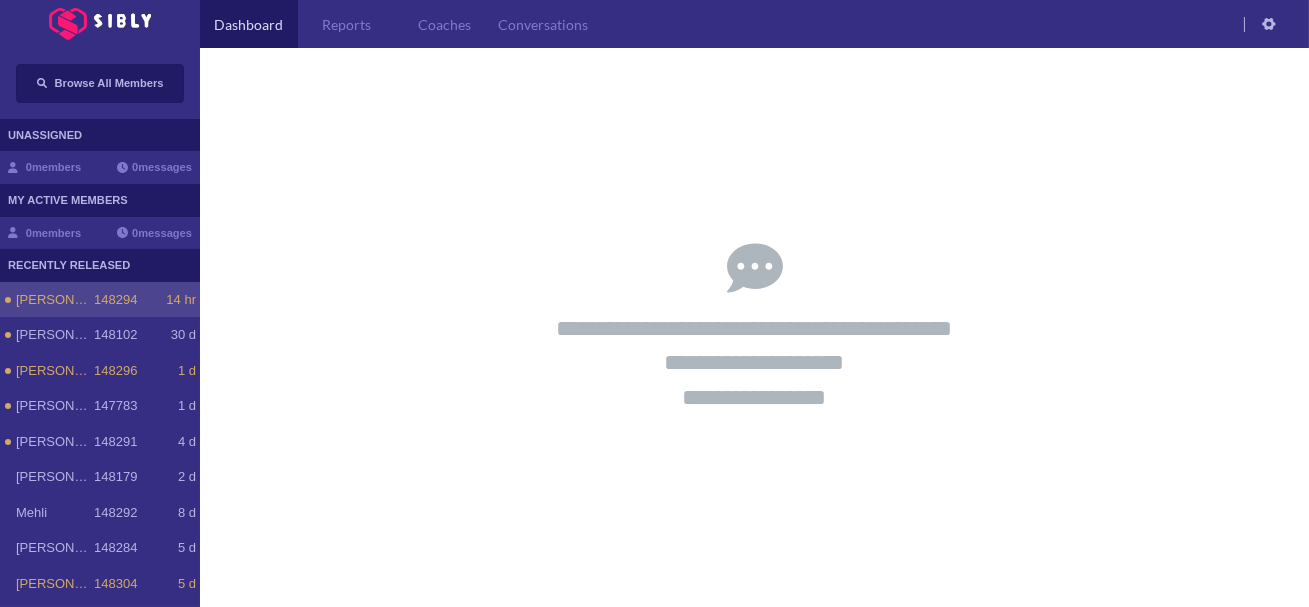 click on "148294" at bounding box center (115, 300) 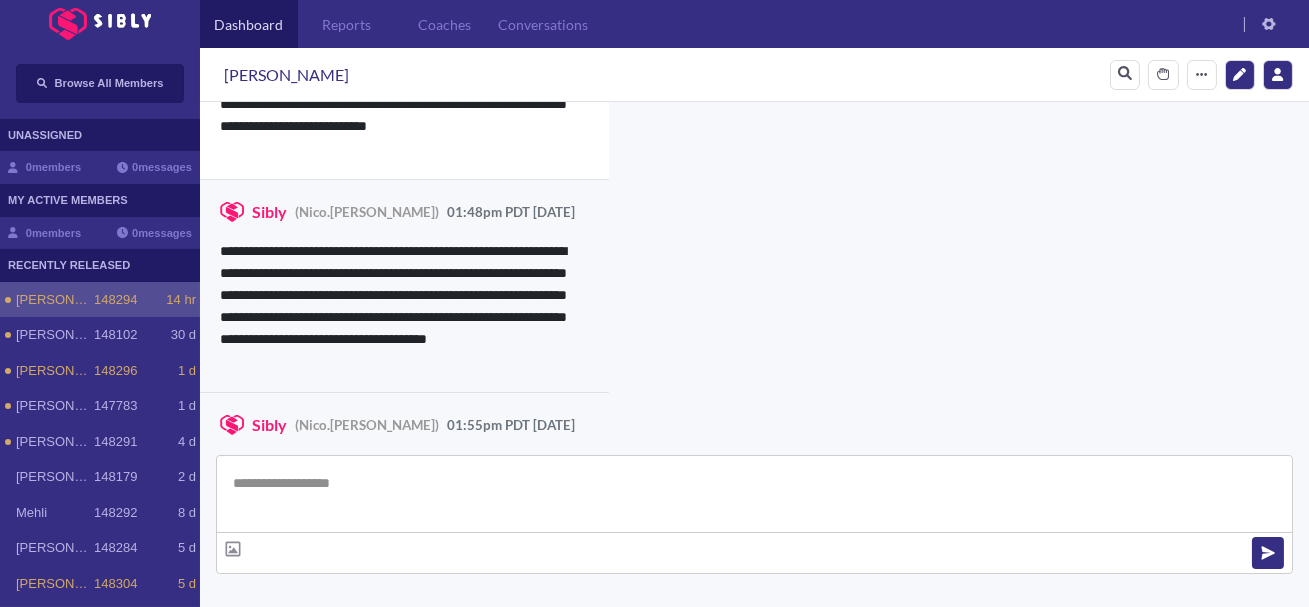 scroll, scrollTop: 2832, scrollLeft: 0, axis: vertical 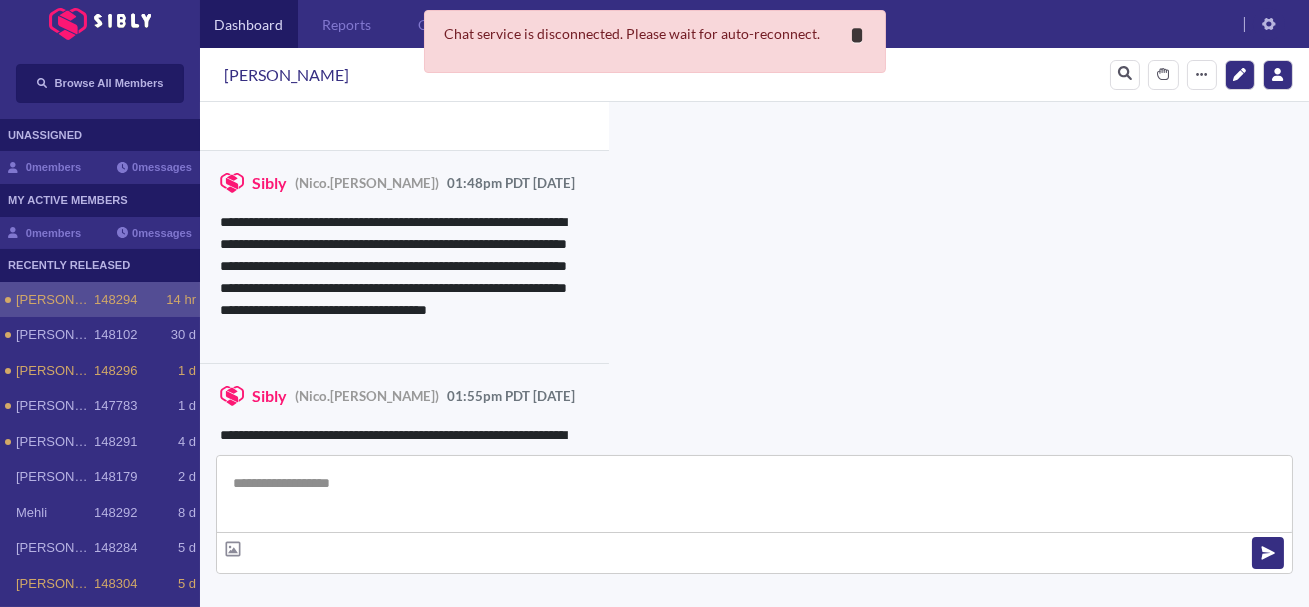 click on "**********" at bounding box center [858, 35] 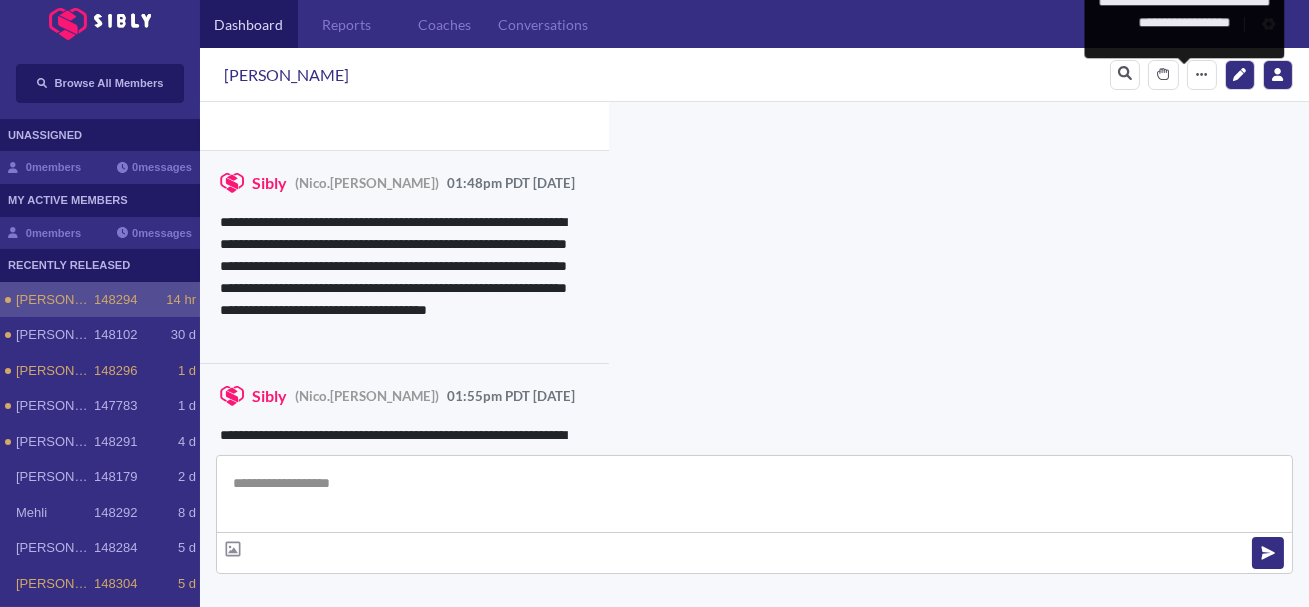 scroll, scrollTop: 587, scrollLeft: 0, axis: vertical 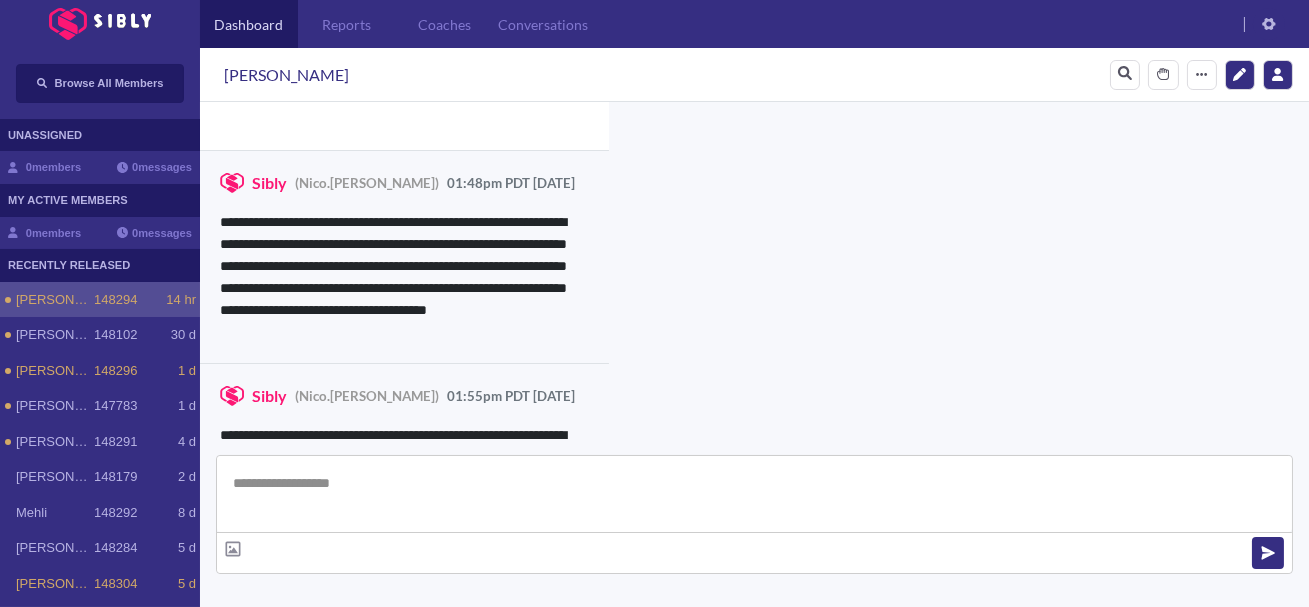 click 